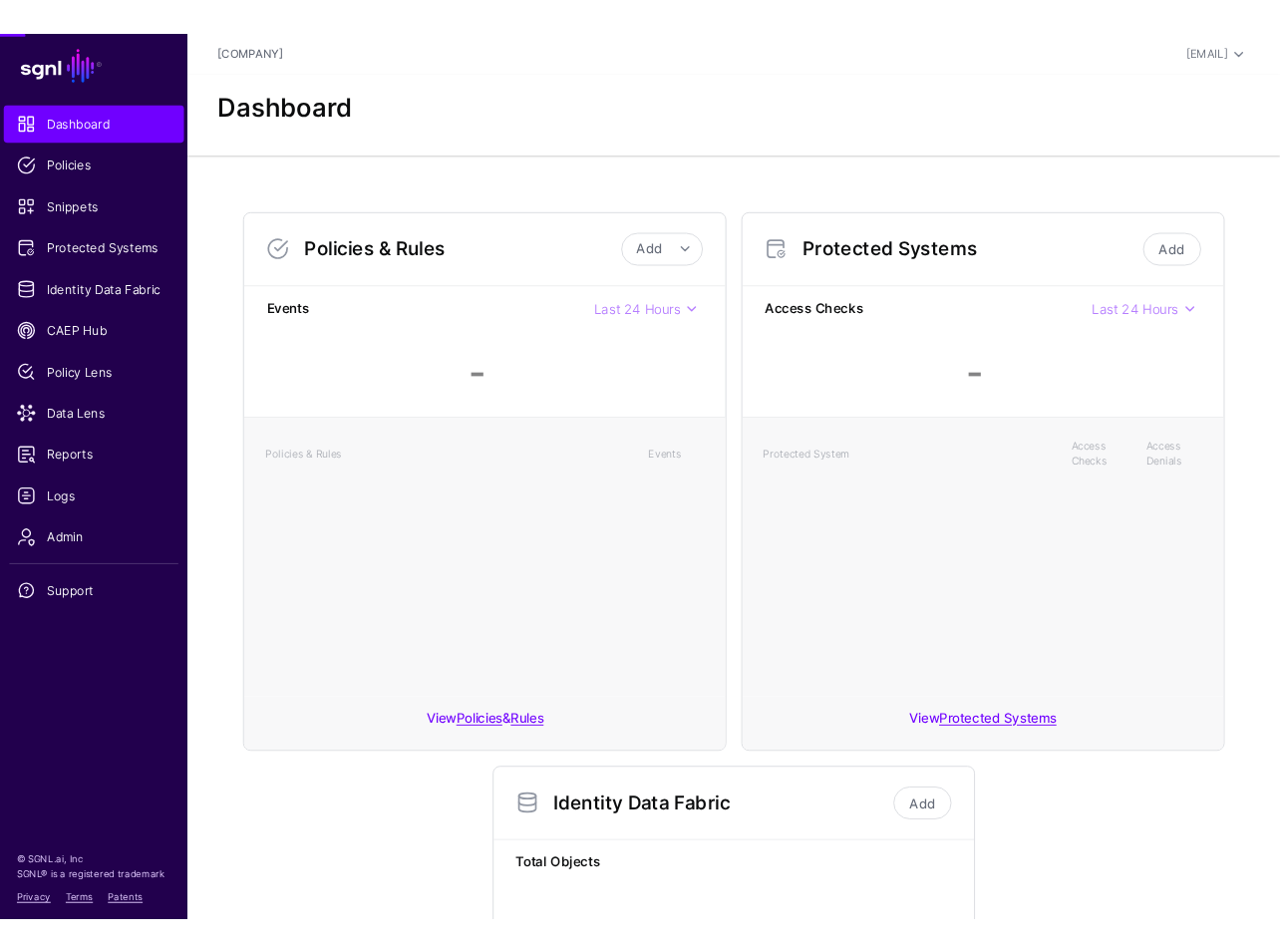 scroll, scrollTop: 0, scrollLeft: 0, axis: both 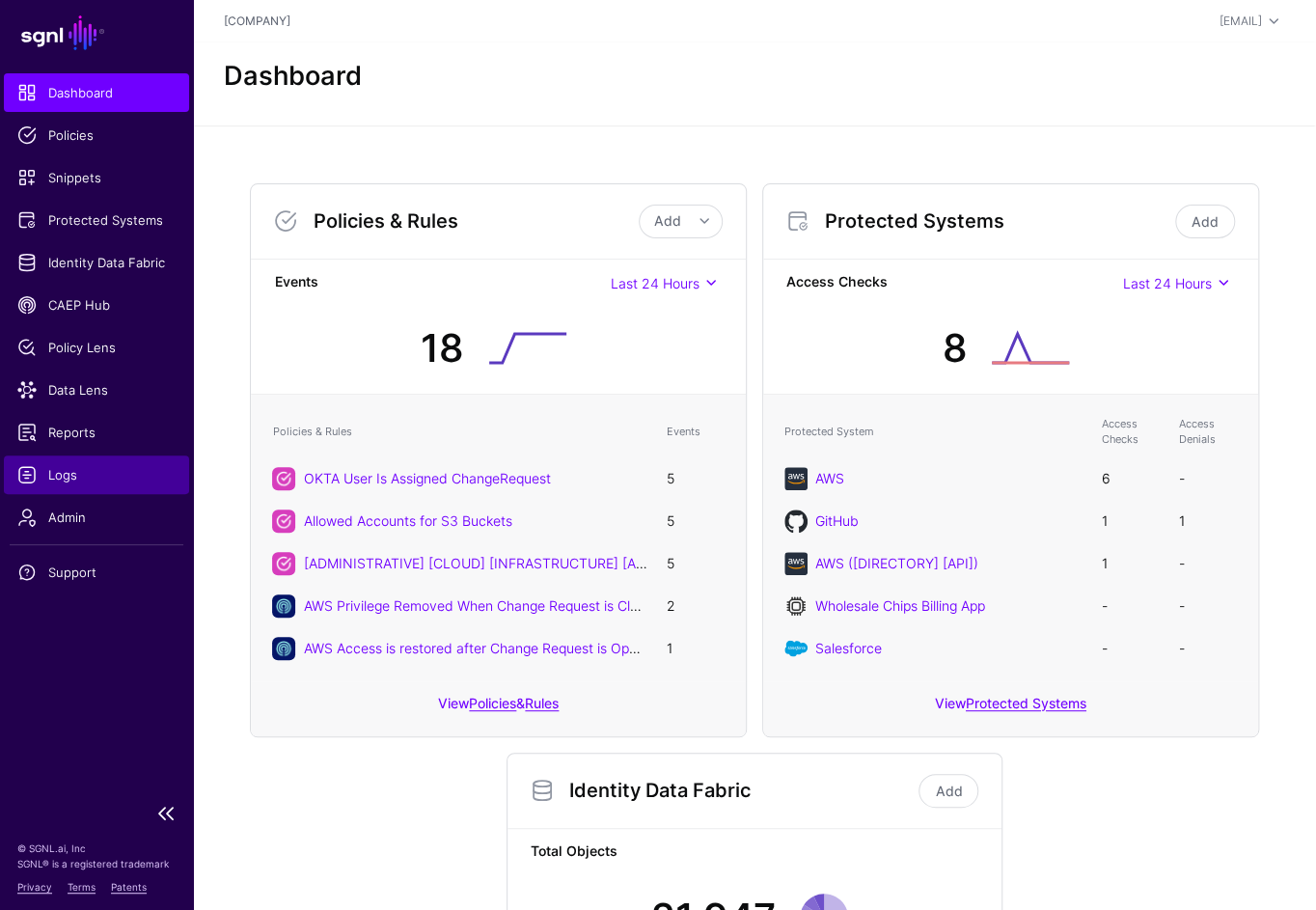 click on "Logs" 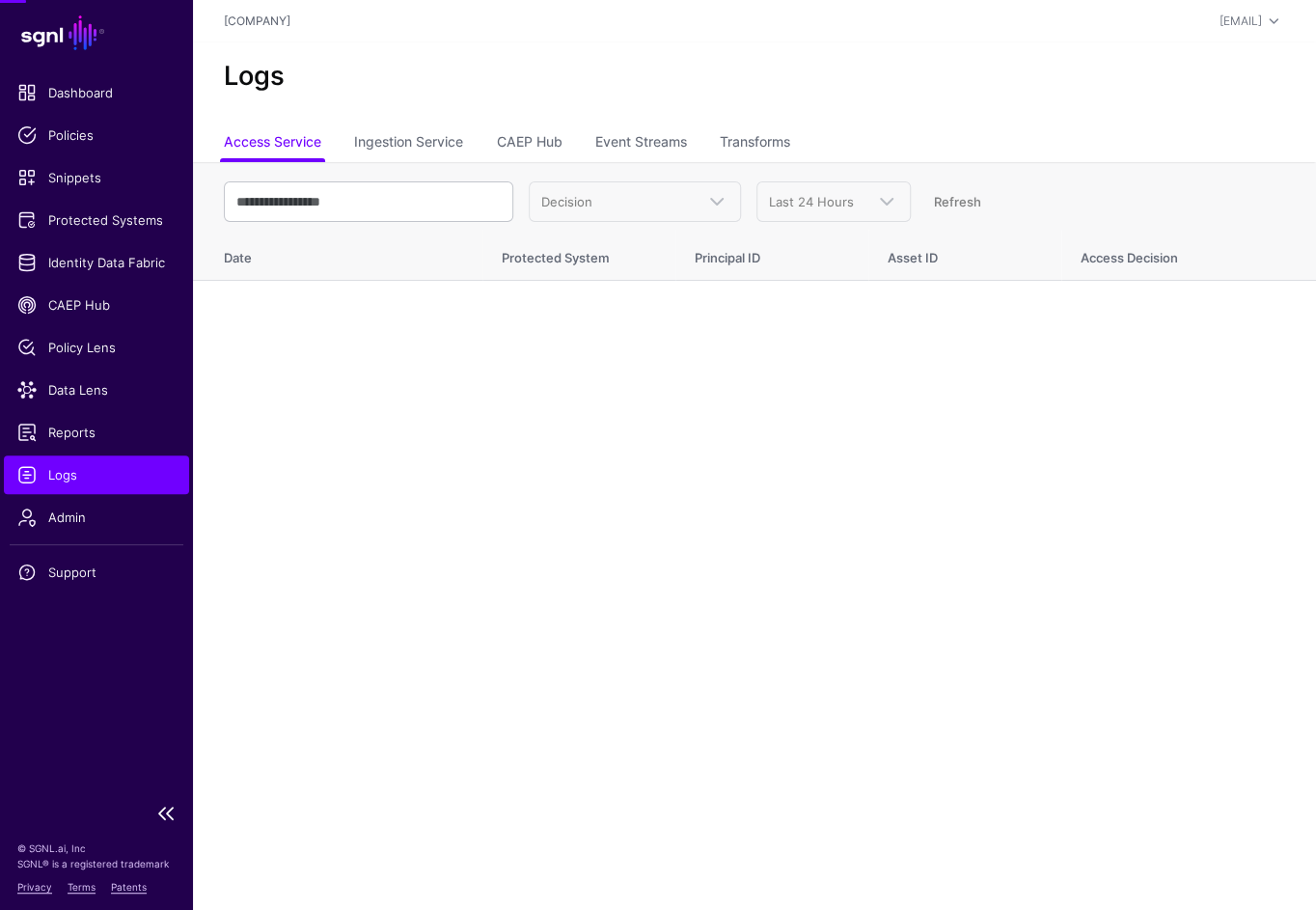 click on "Logs" 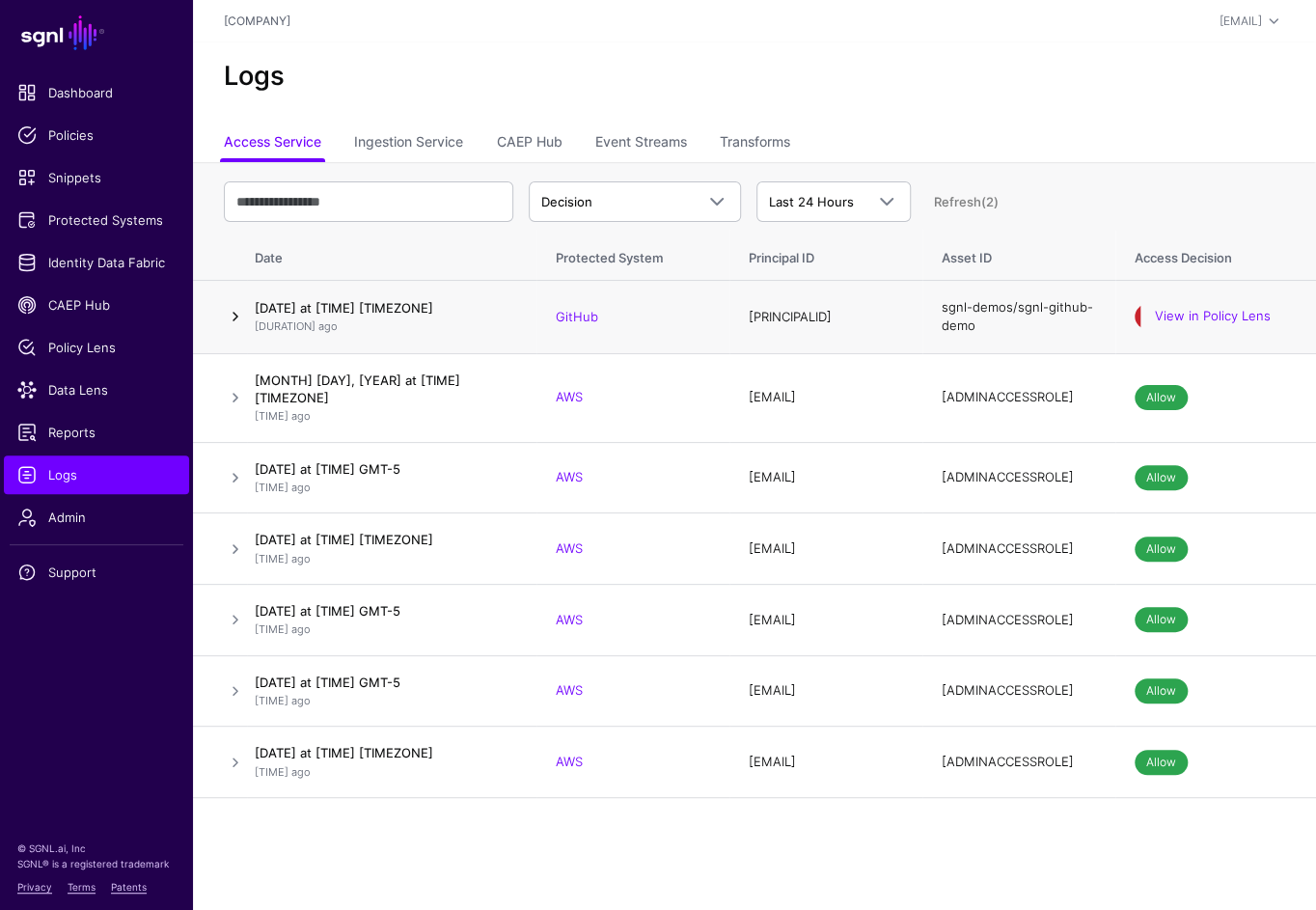 click at bounding box center [235, 317] 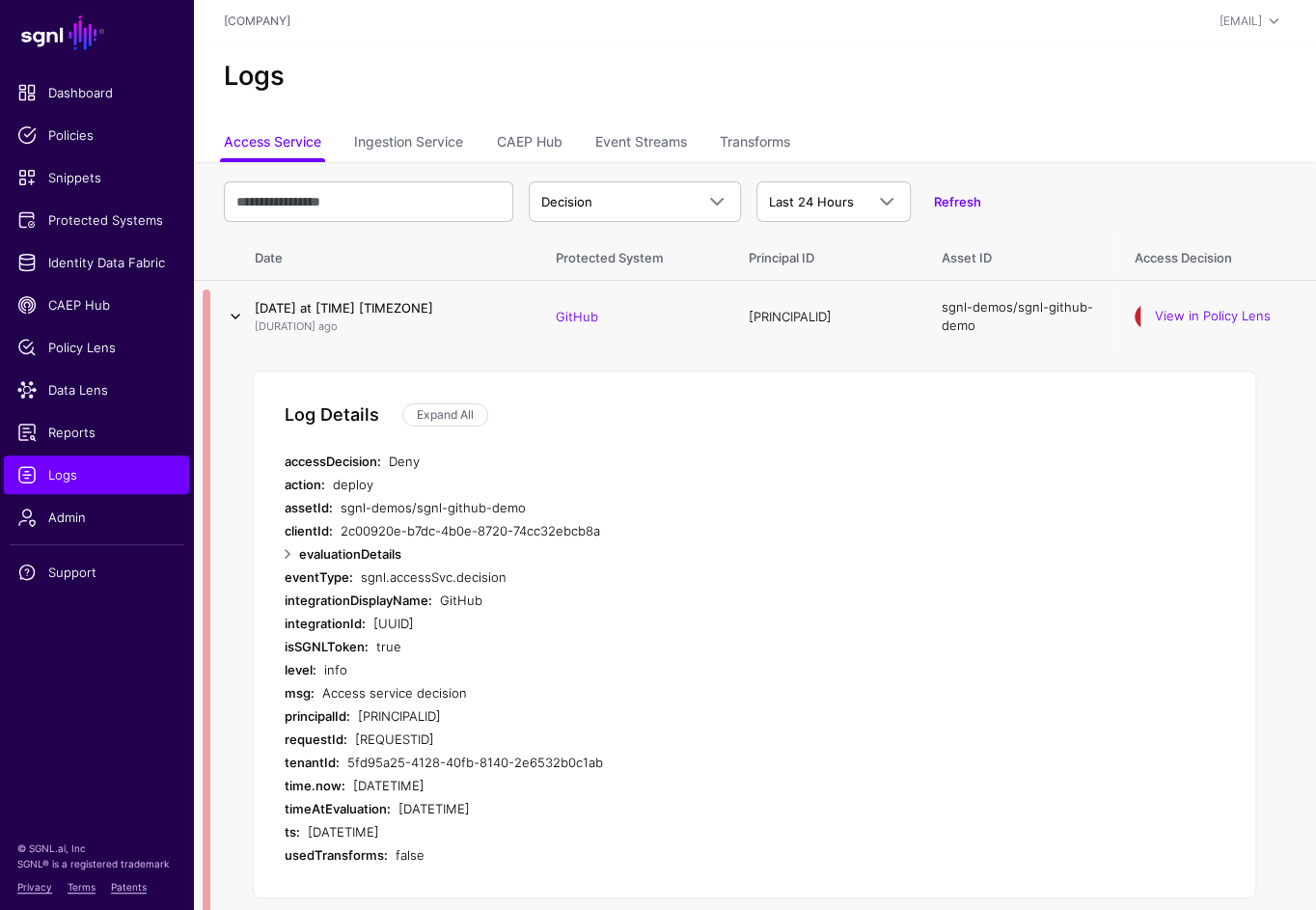 click at bounding box center (235, 317) 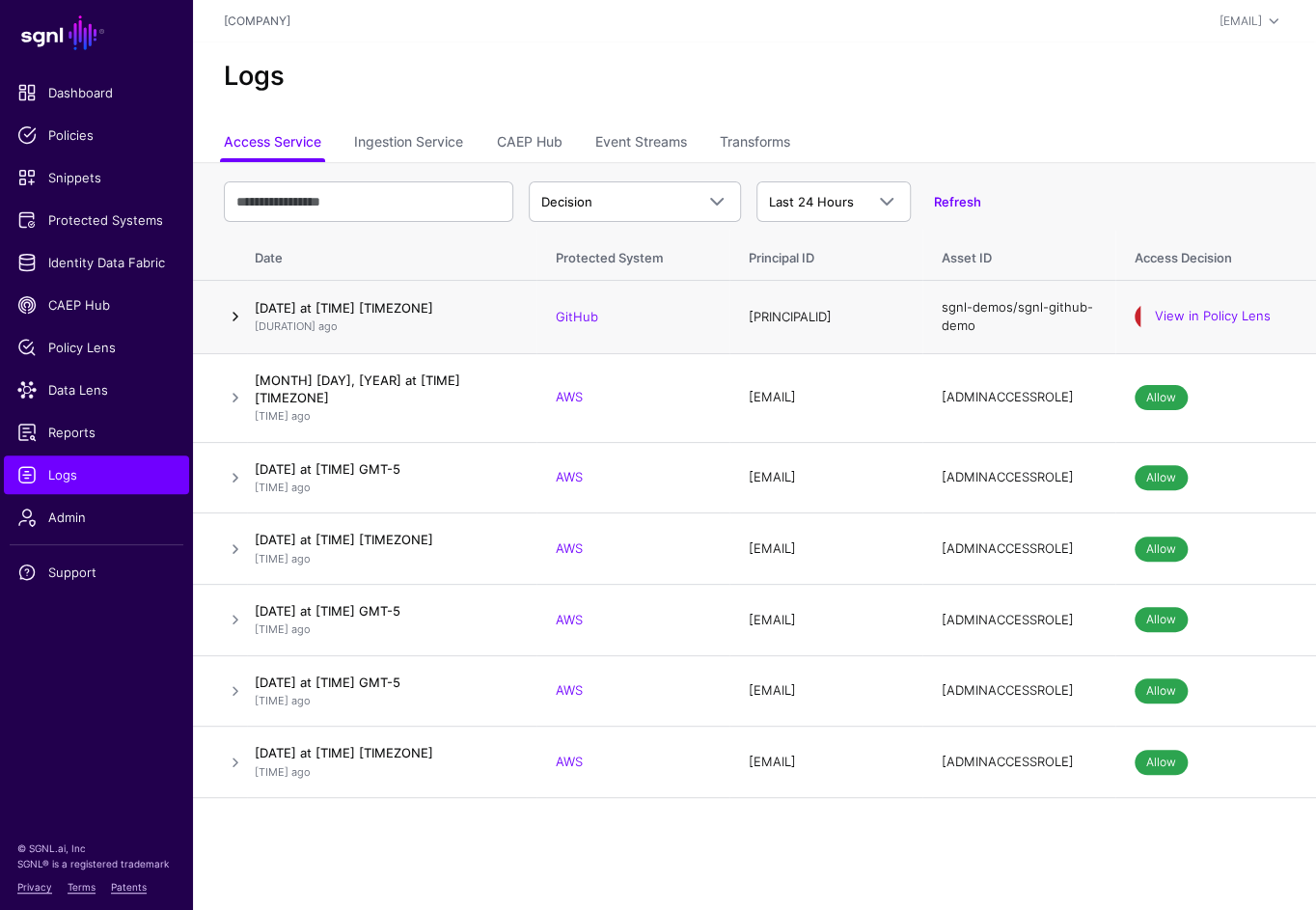 click at bounding box center (235, 317) 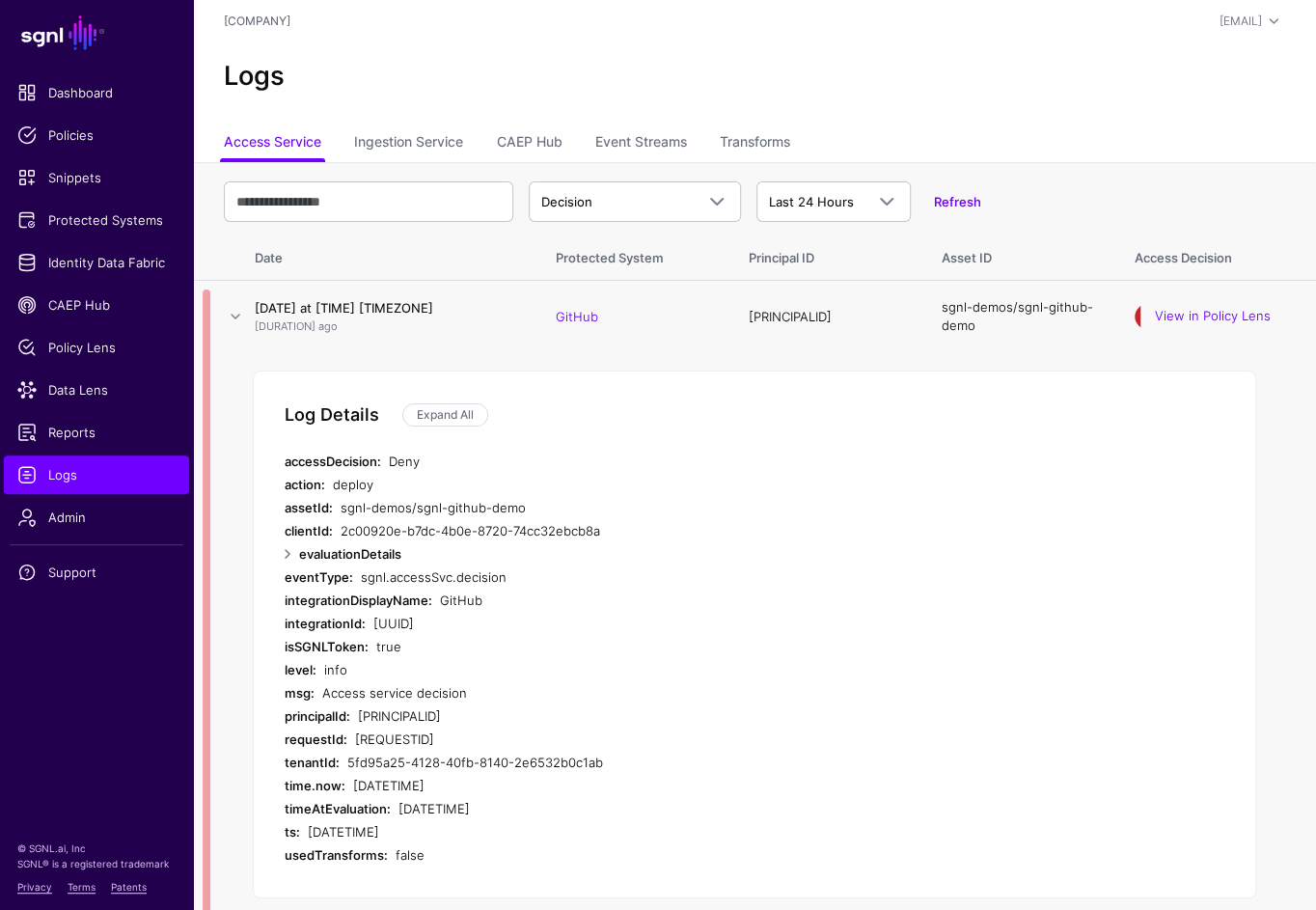 click on "View in Policy Lens" at bounding box center (1213, 317) 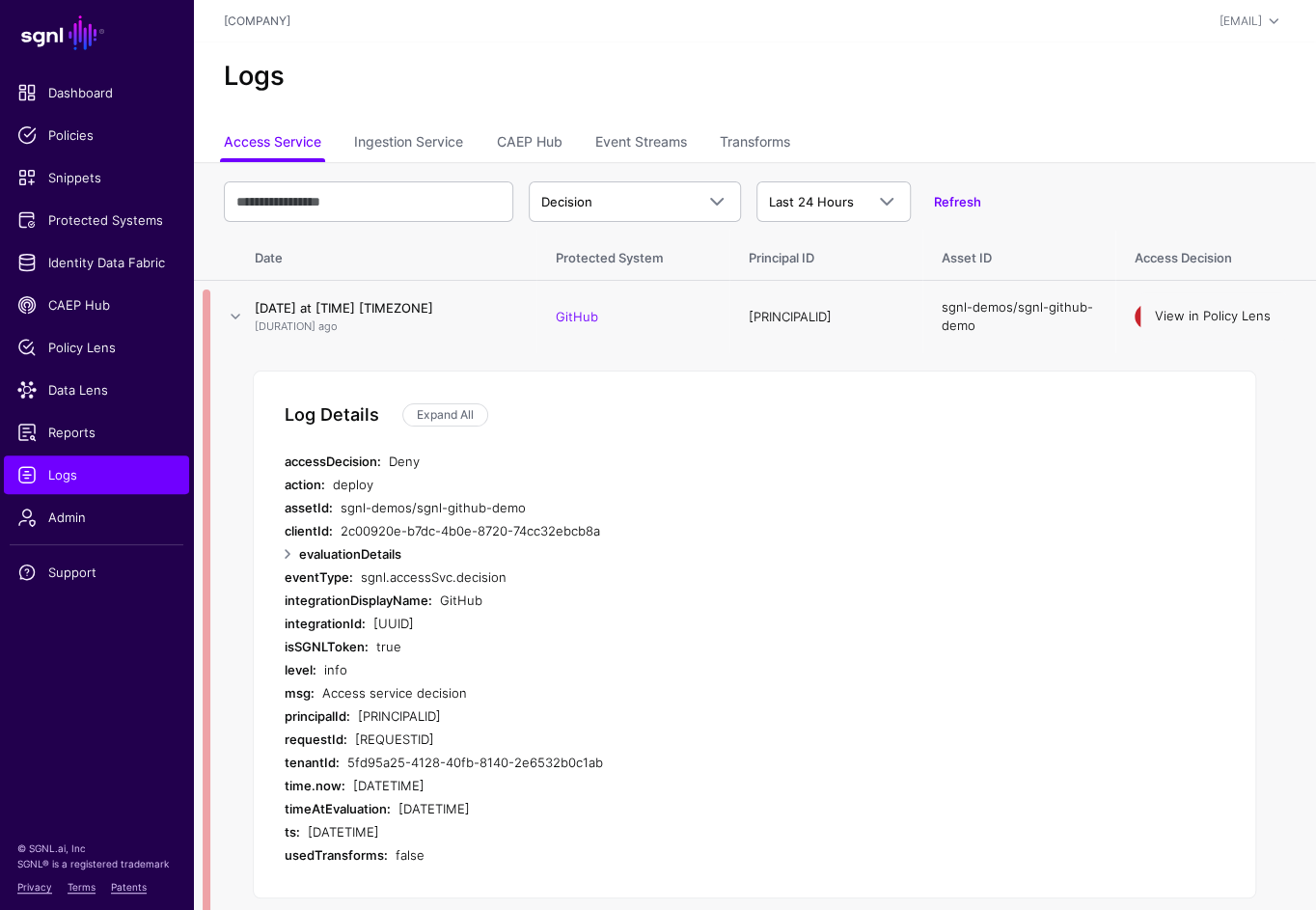 click on "View in Policy Lens" at bounding box center [1213, 317] 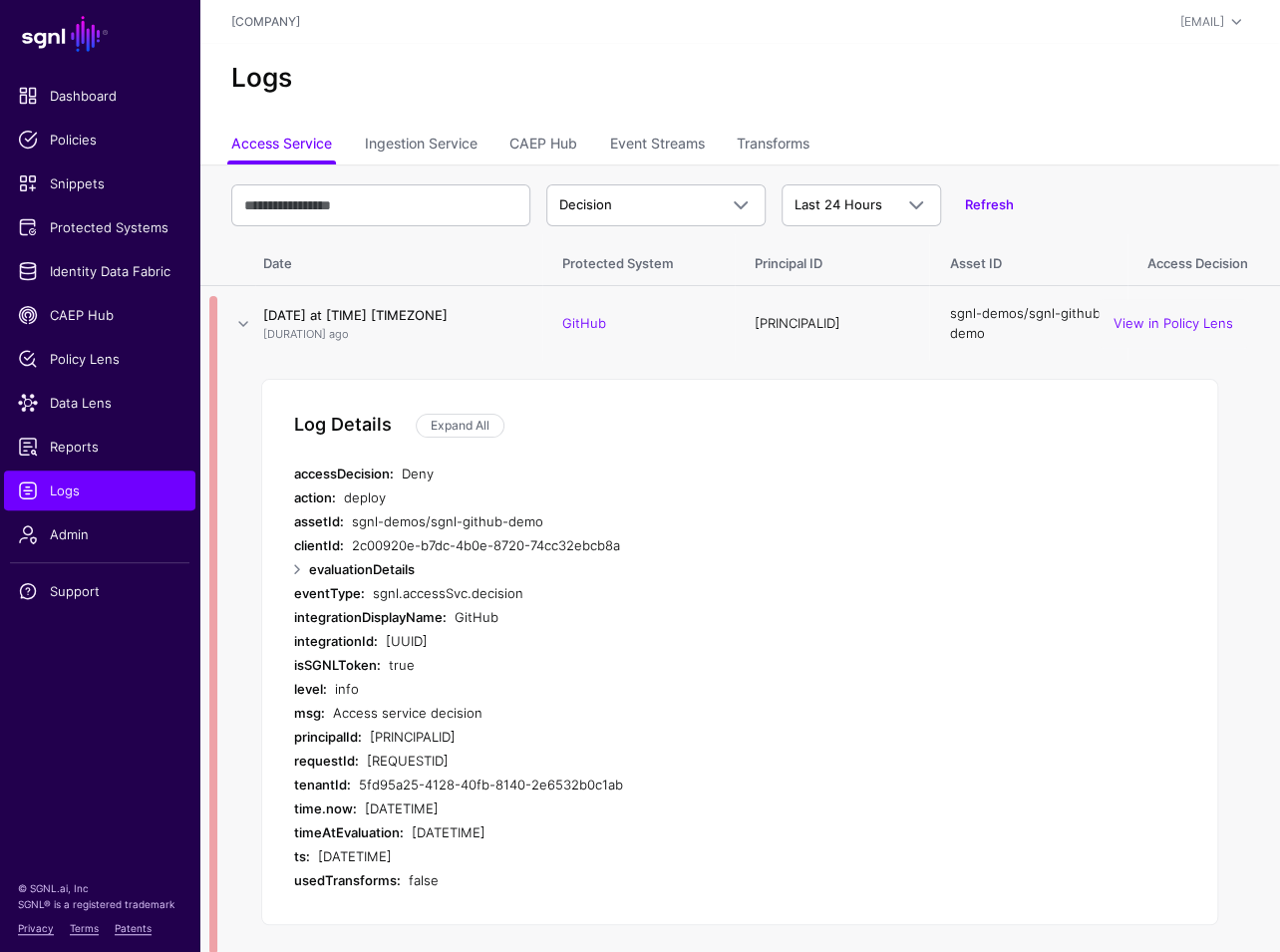 click on "Log Details  Expand All  accessDecision:  Deny  action:  deploy  assetId:  sgnl-demos/sgnl-github-demo  clientId:  [CLIENTID]  evaluationDetails eventType:  sgnl.accessSvc.decision  integrationDisplayName:  GitHub  integrationId:  [INTEGRATIONID]  isSGNLToken:  true  level:  info  msg:  Access service decision  principalId:  [PRINCIPALID]  requestId:  [REQUESTID]  tenantId:  [TENANTID]  time.now:  2025-08-05T16:49:30.060332577Z  timeAtEvaluation:  2025-08-05T16:49:30.060332577Z  ts:  2025-08-05T16:49:30.244445222Z  usedTransforms:  false" at bounding box center [740, 651] 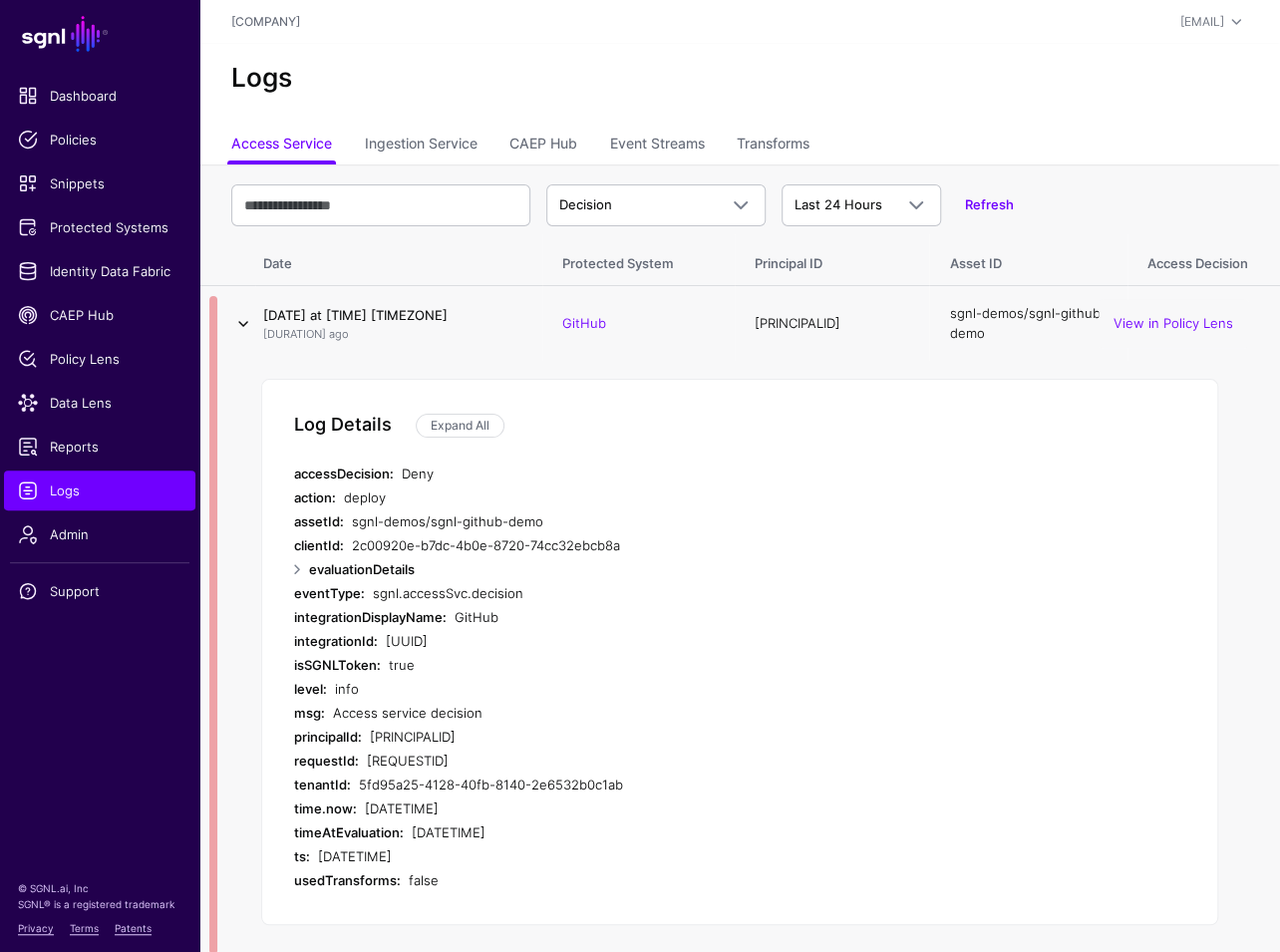 click at bounding box center (227, 324) 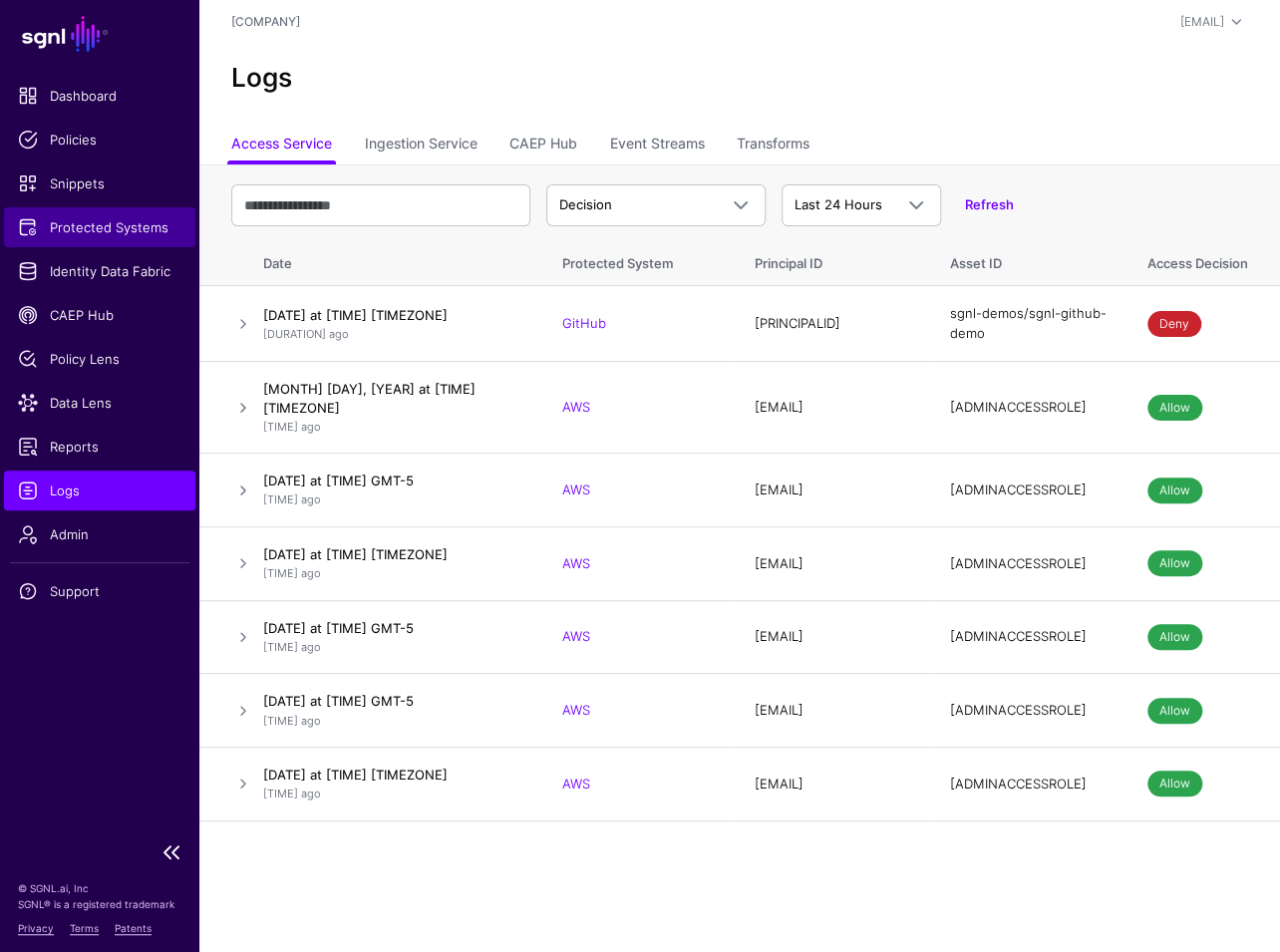 click on "Protected Systems" 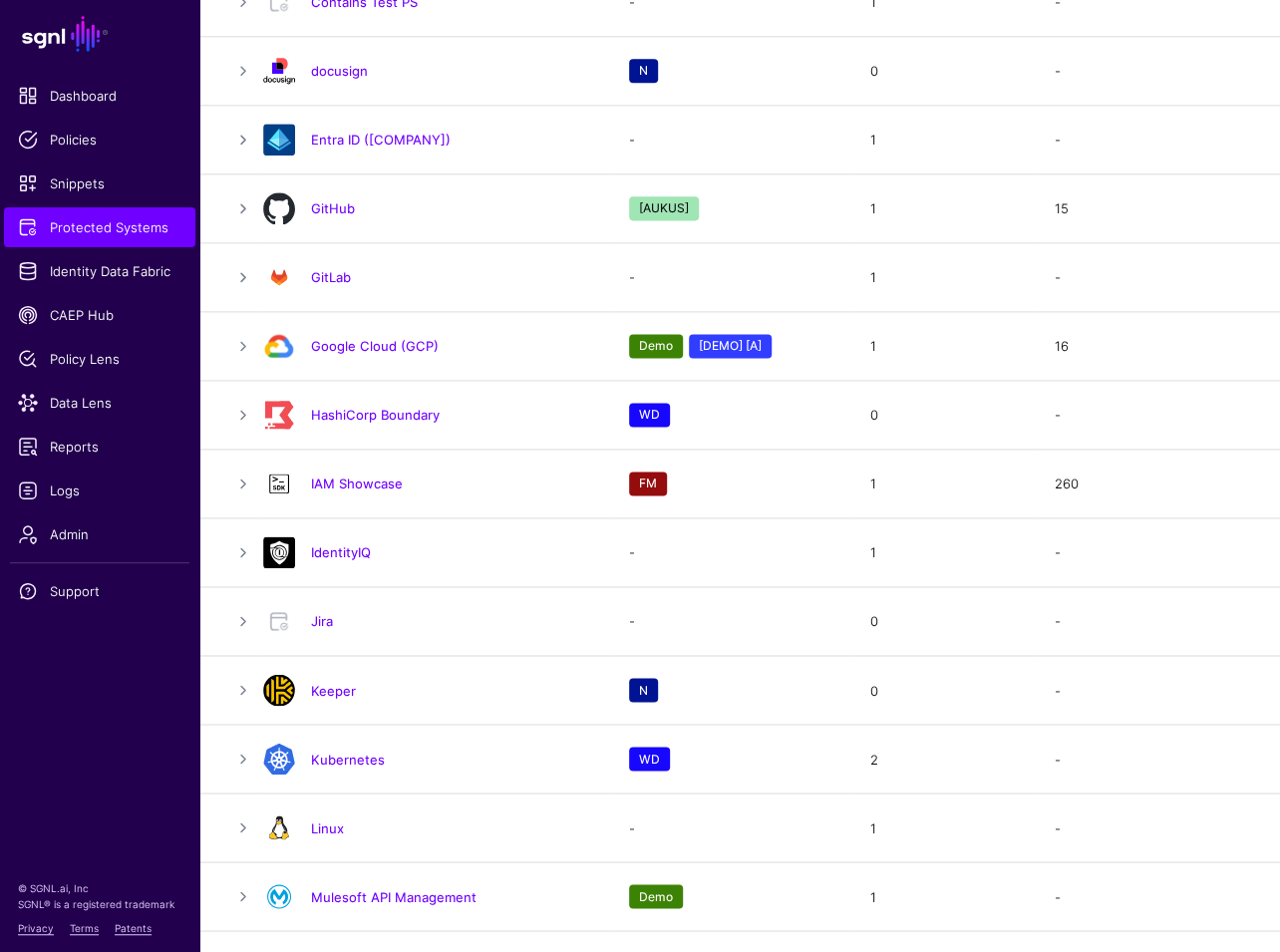 scroll, scrollTop: 2177, scrollLeft: 0, axis: vertical 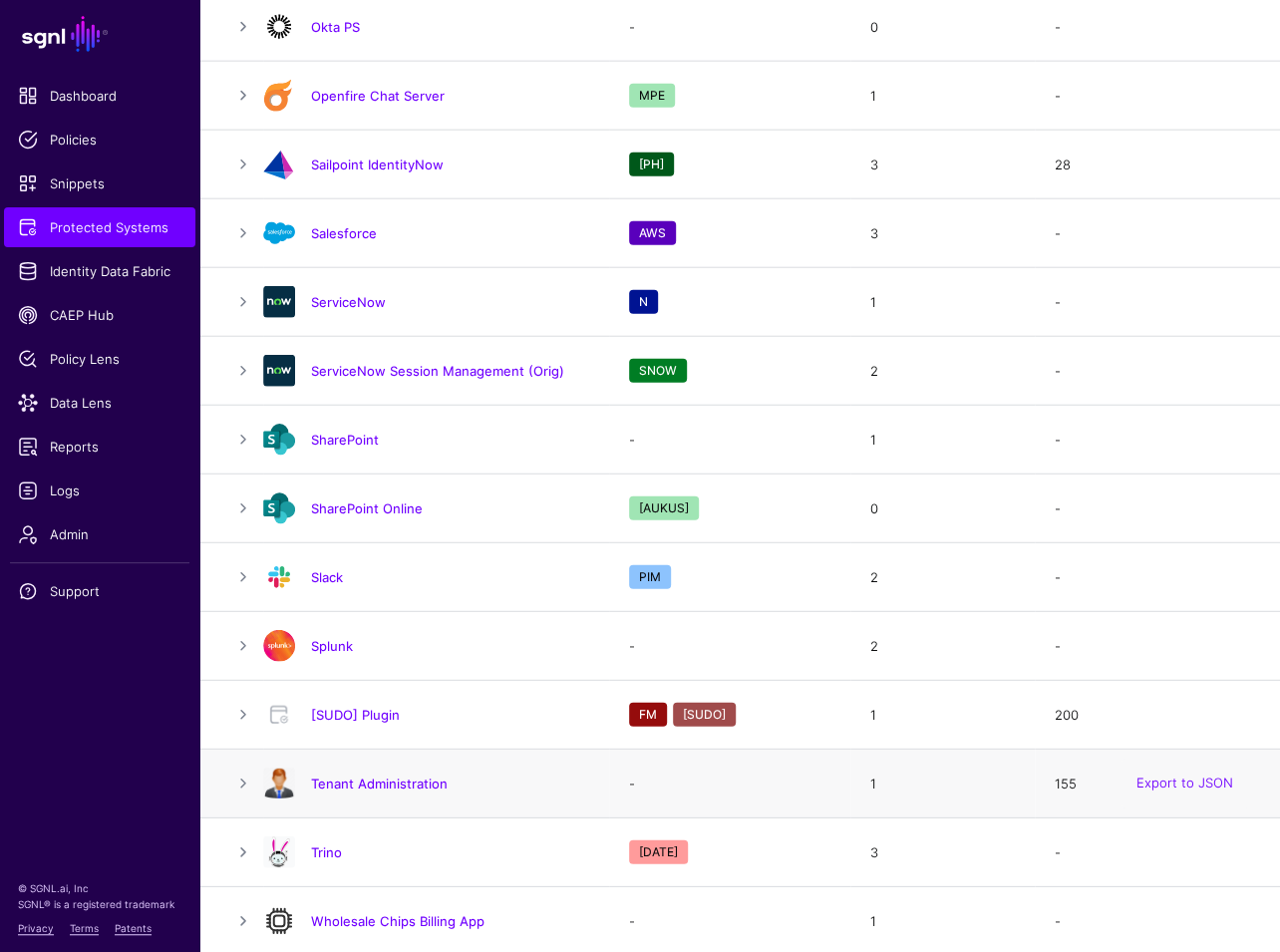 click 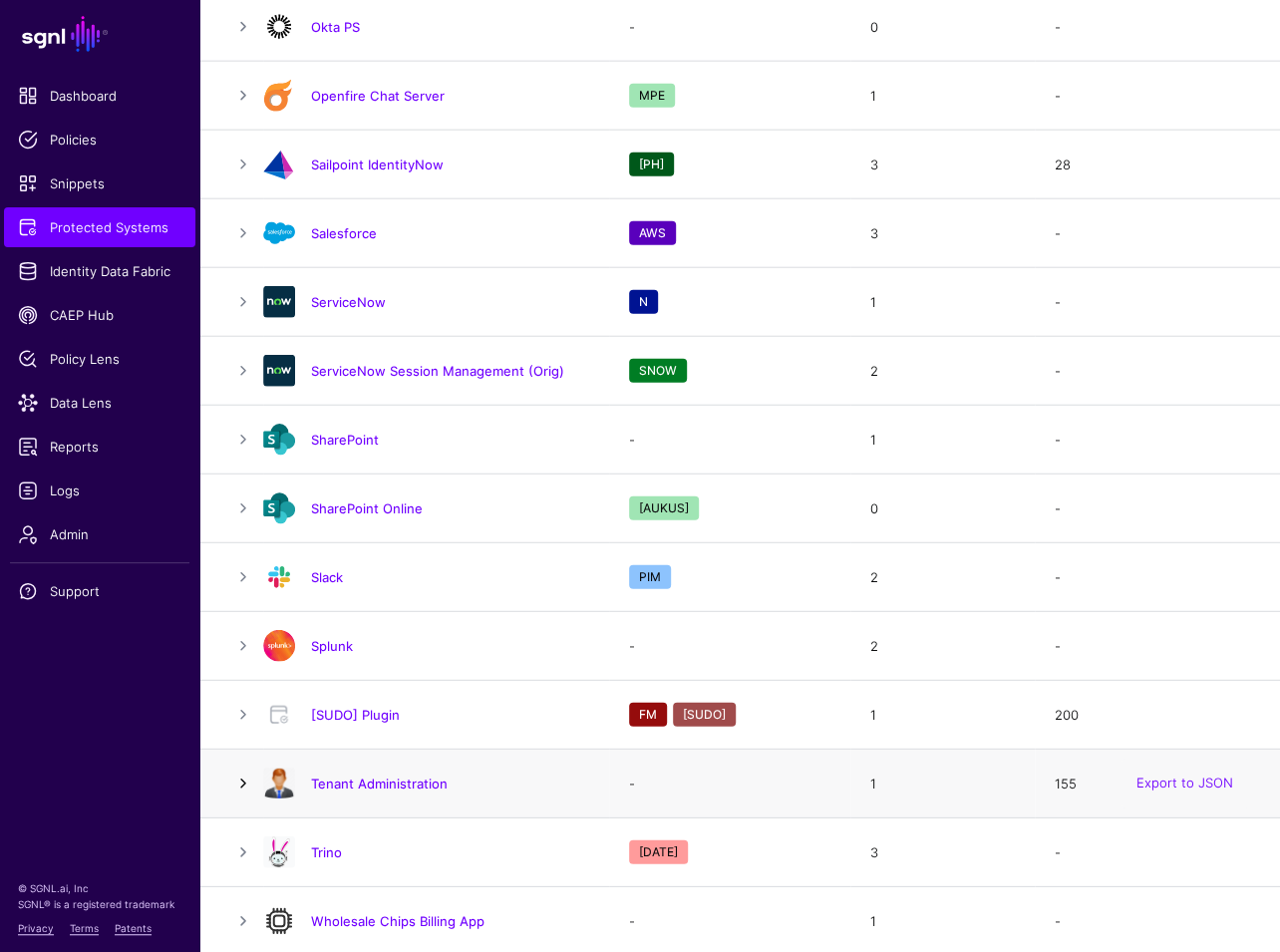 click 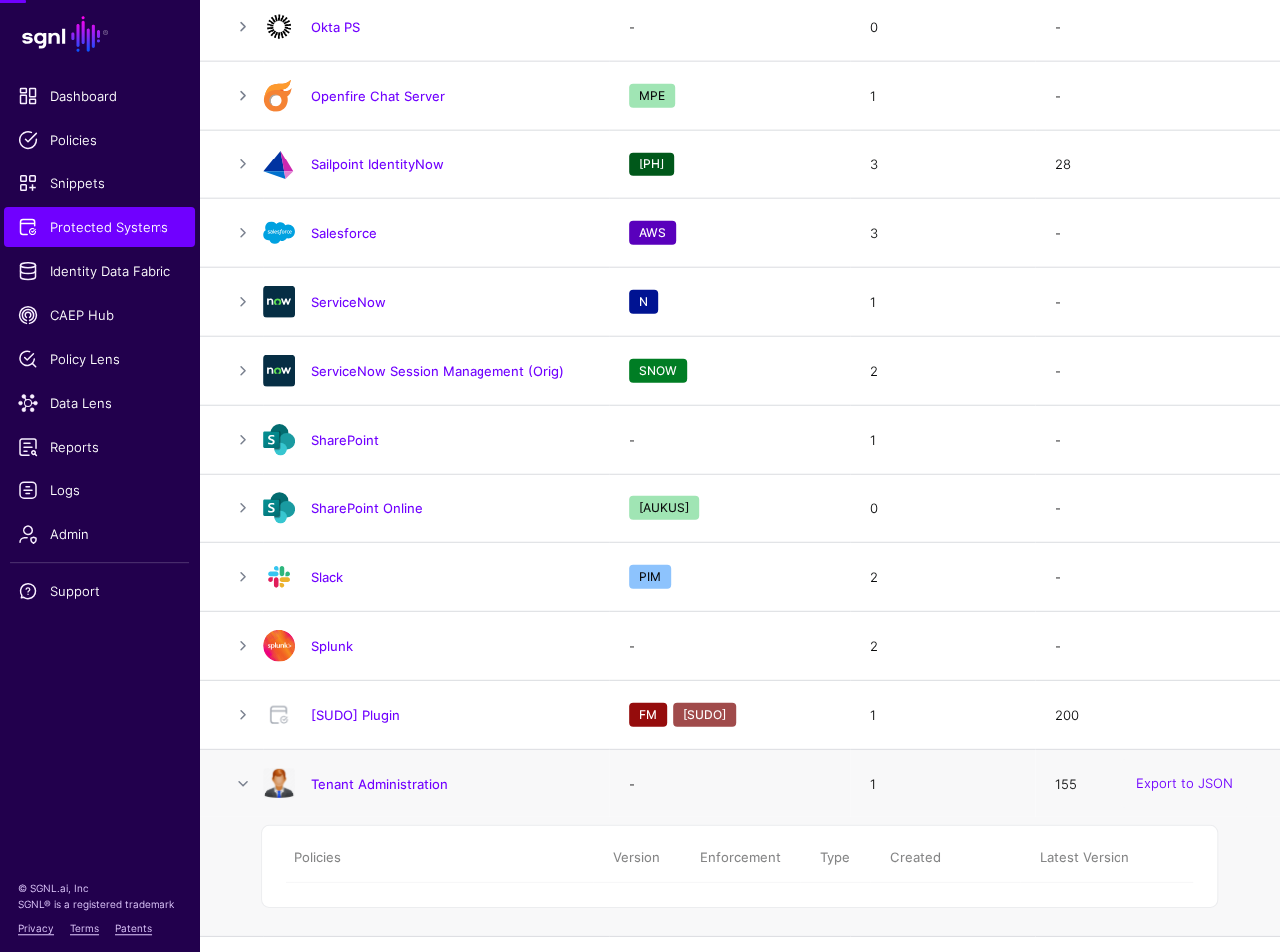 scroll, scrollTop: 2360, scrollLeft: 0, axis: vertical 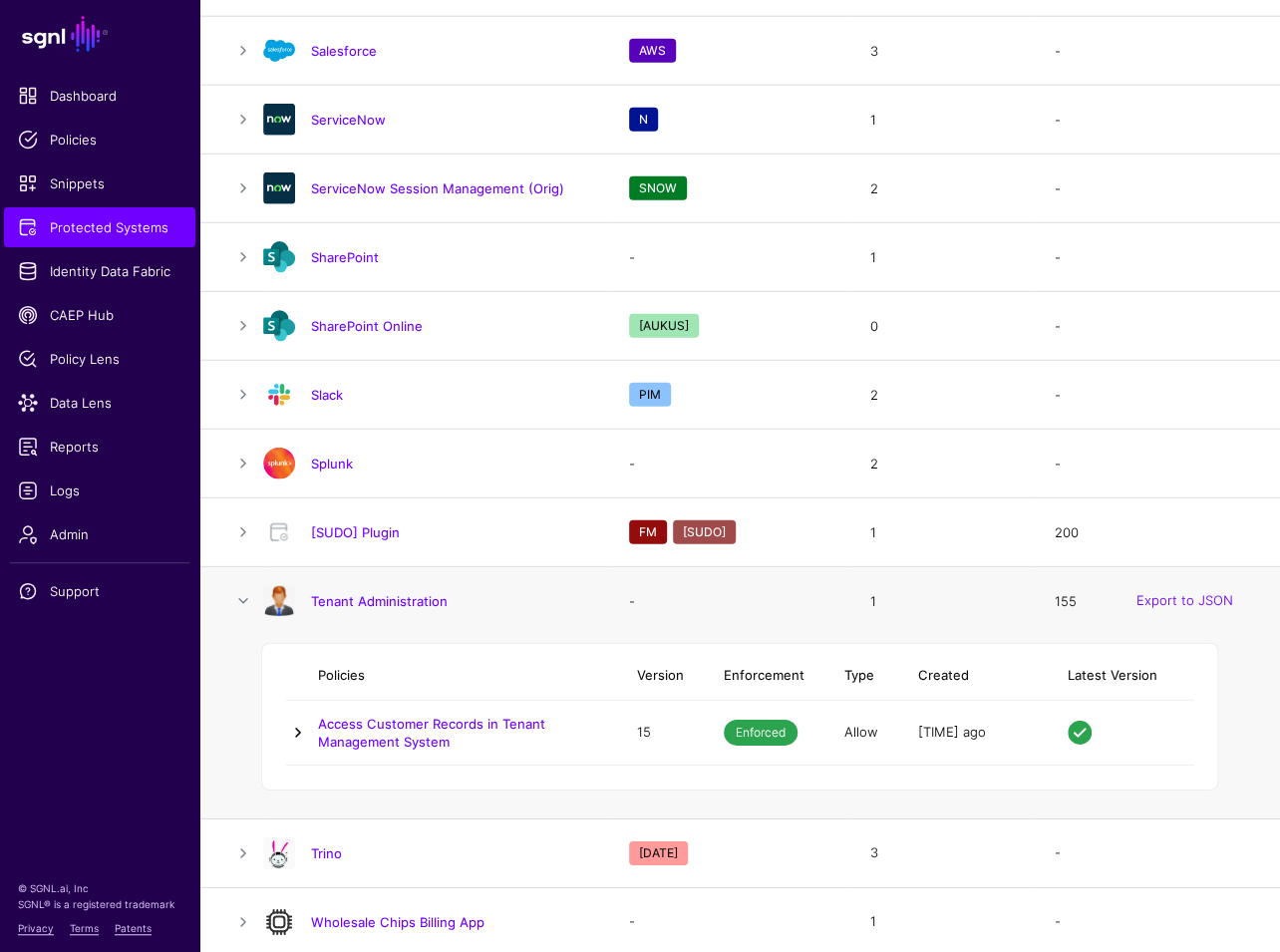 click 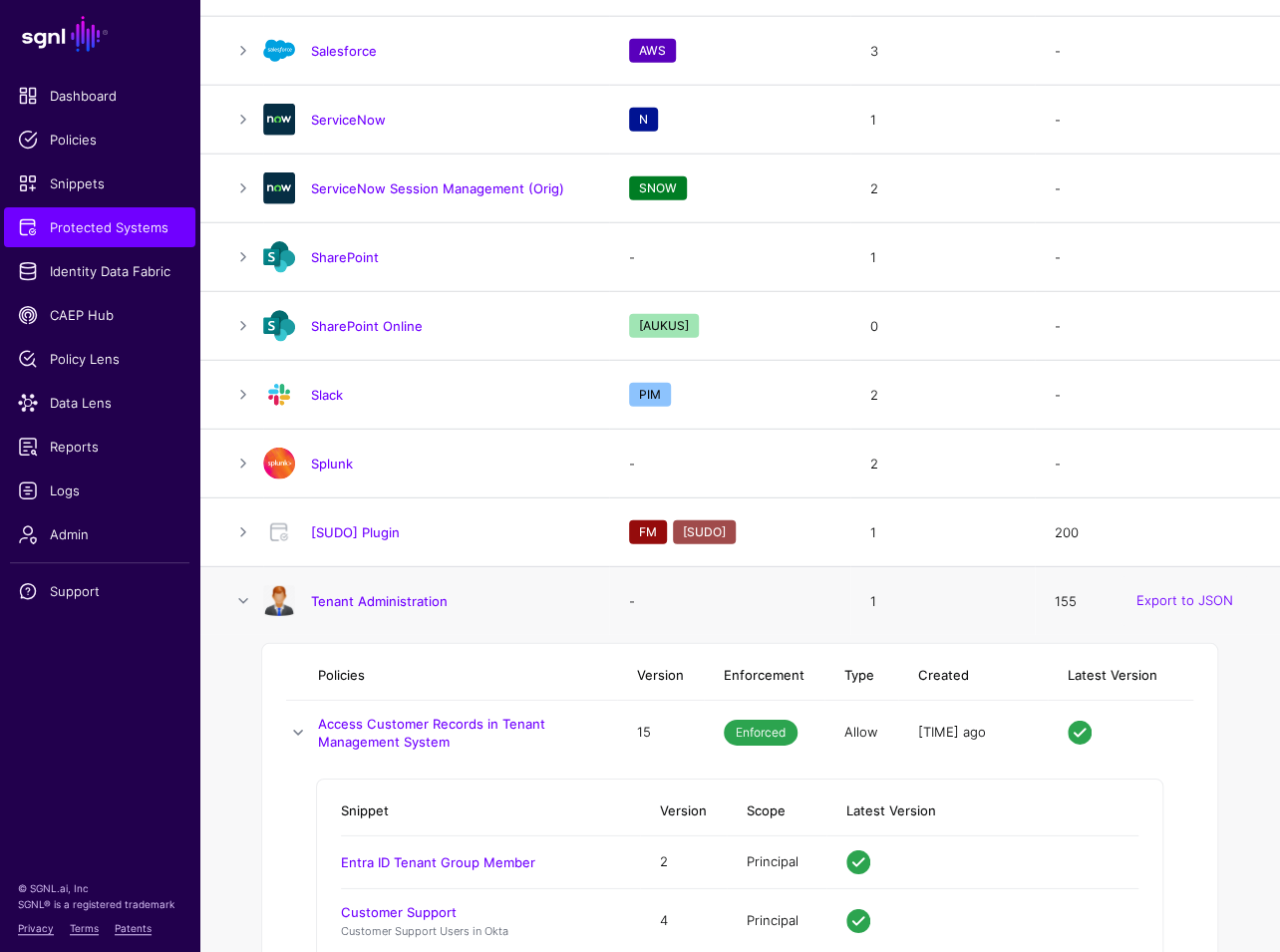 scroll, scrollTop: 2627, scrollLeft: 0, axis: vertical 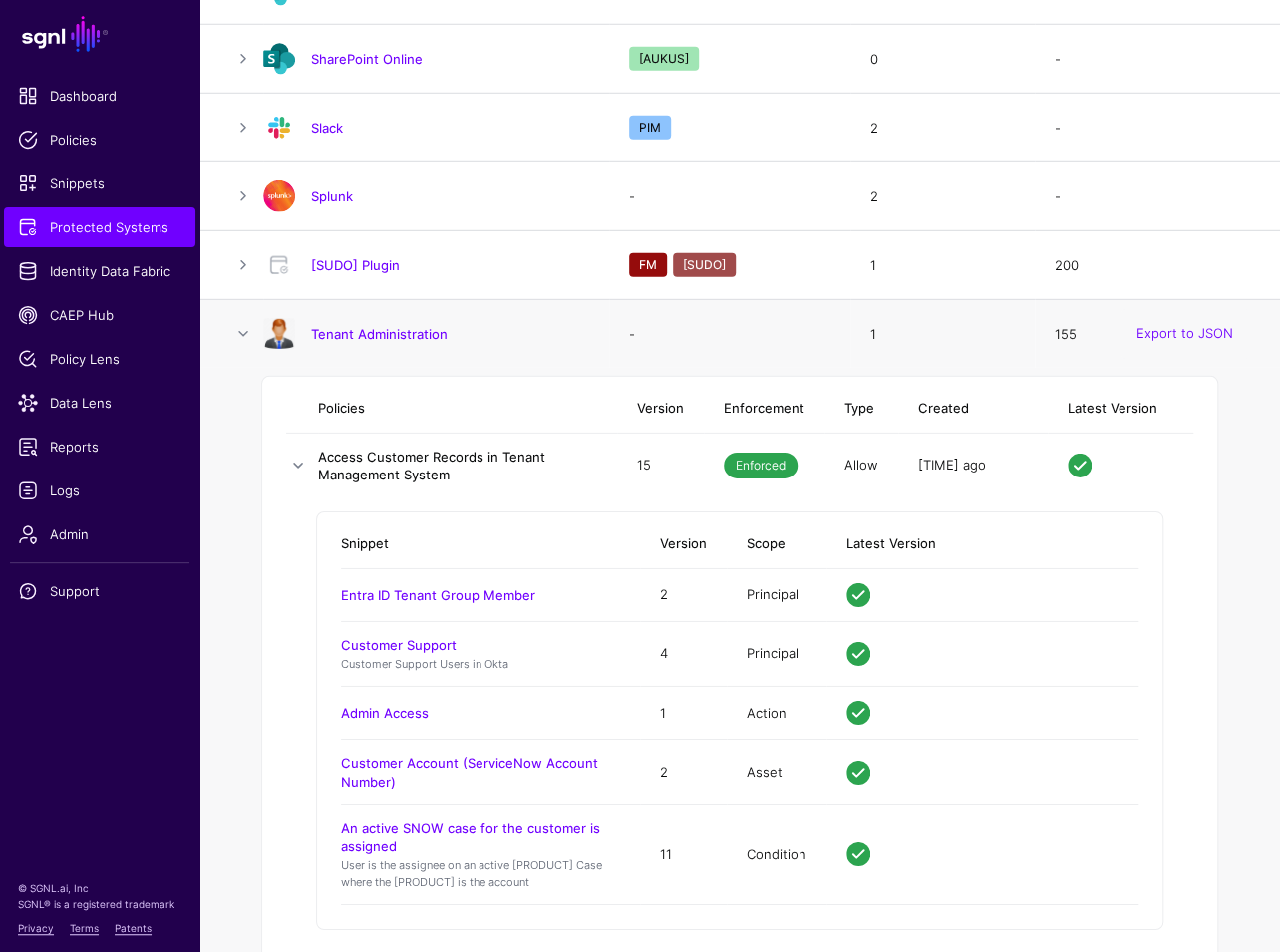 click on "Access Customer Records in Tenant Management System" 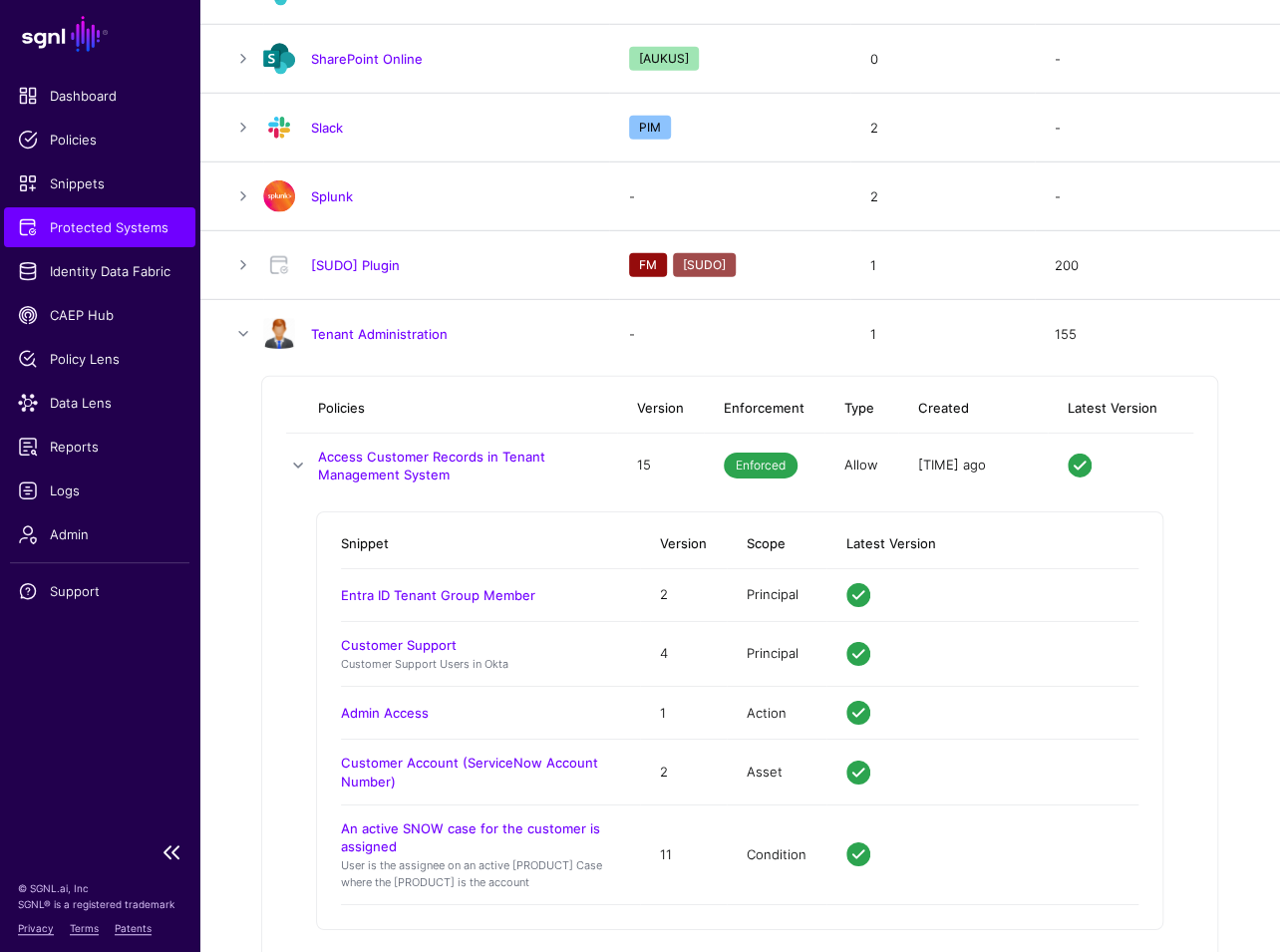 click on "Protected Systems" 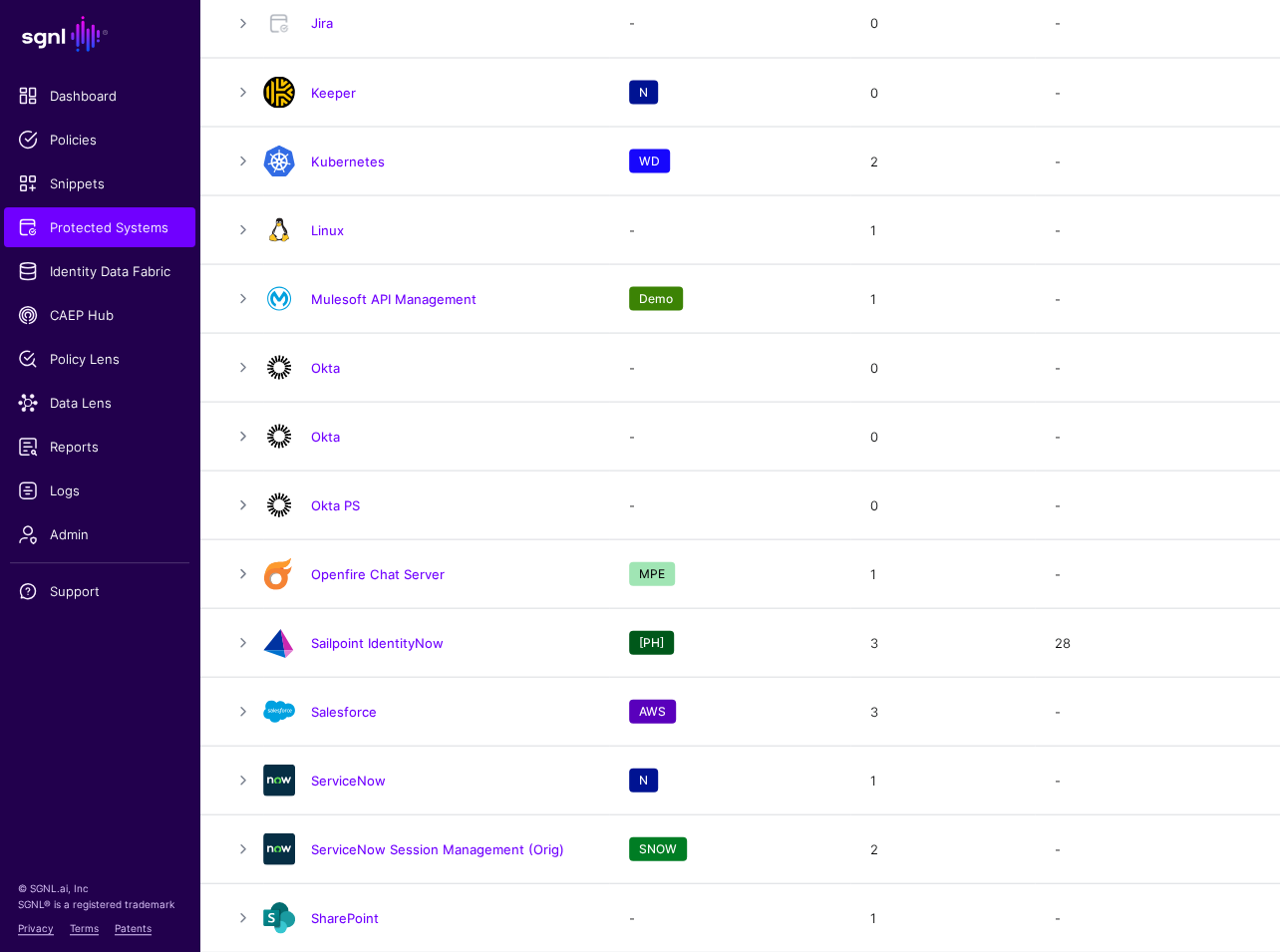 scroll, scrollTop: 2082, scrollLeft: 0, axis: vertical 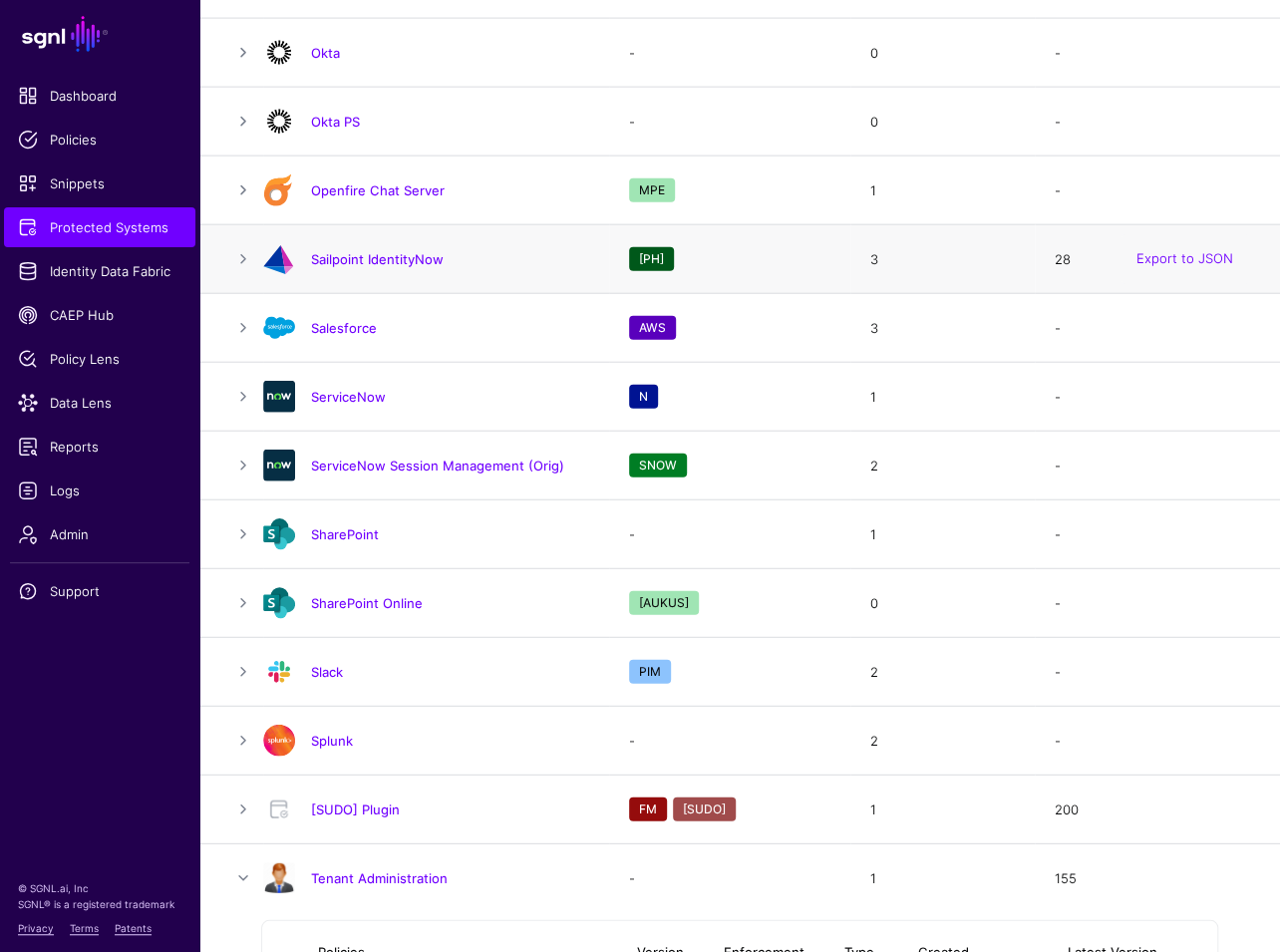 click 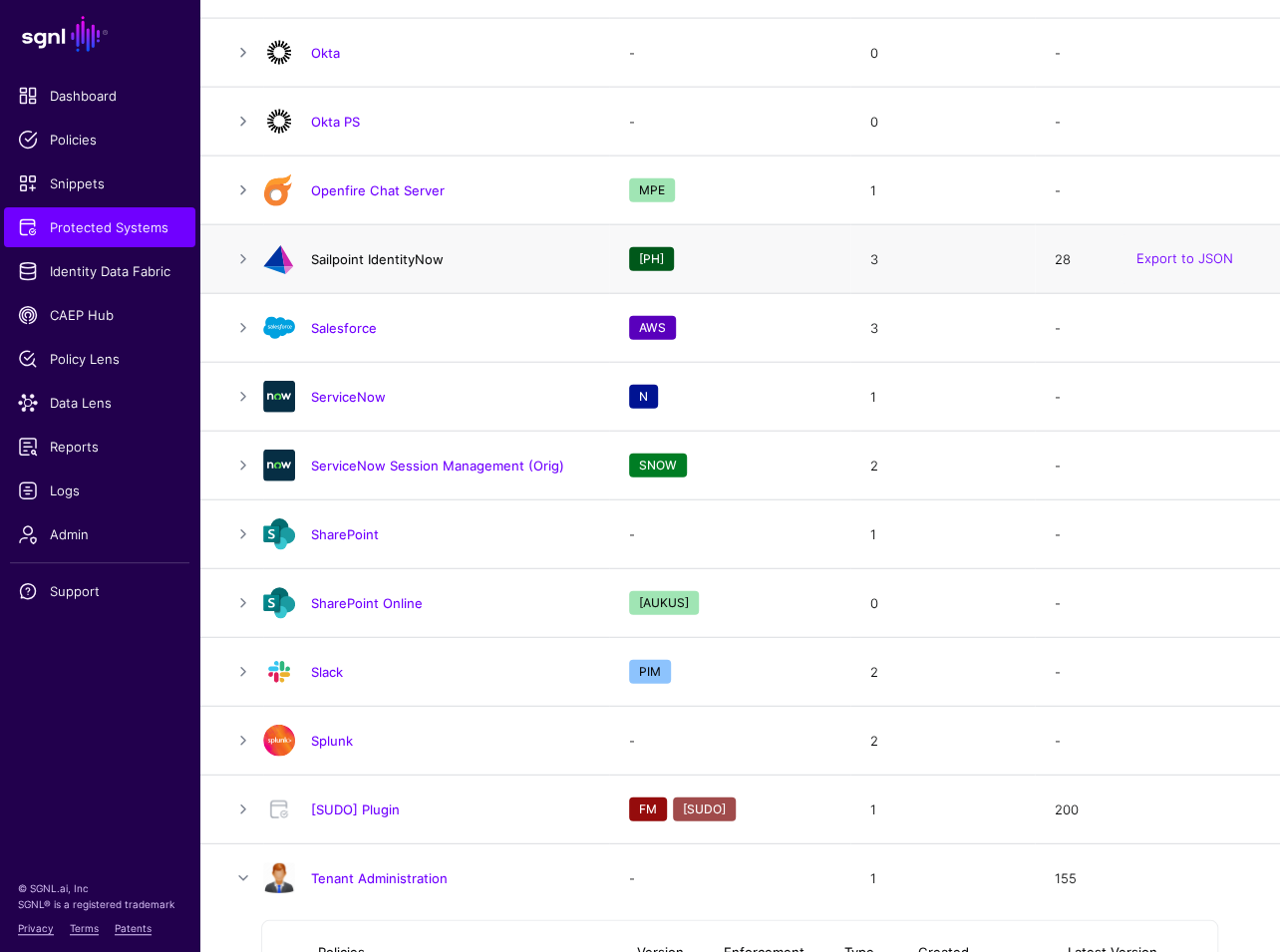 click on "Sailpoint IdentityNow" 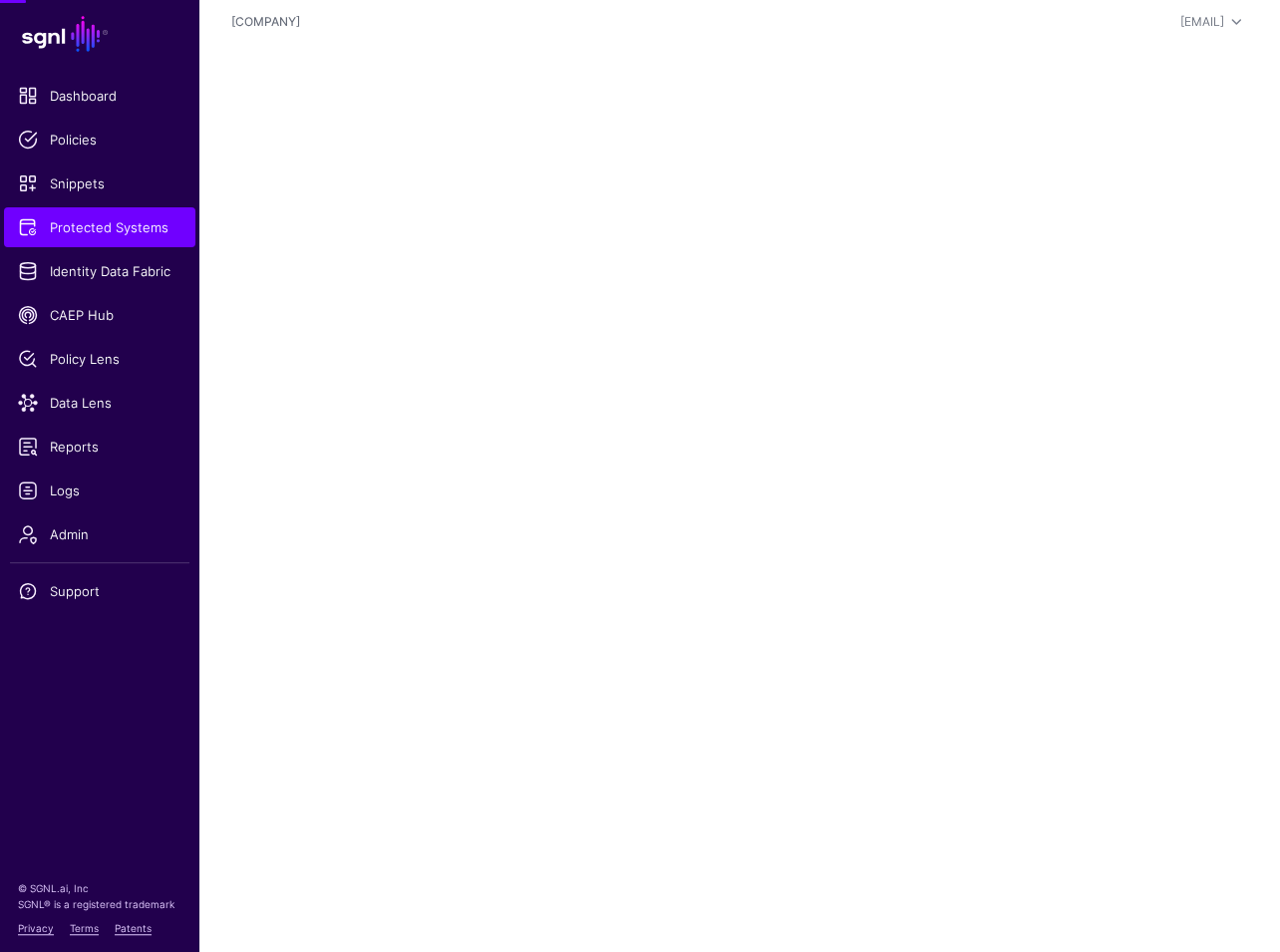 scroll, scrollTop: 0, scrollLeft: 0, axis: both 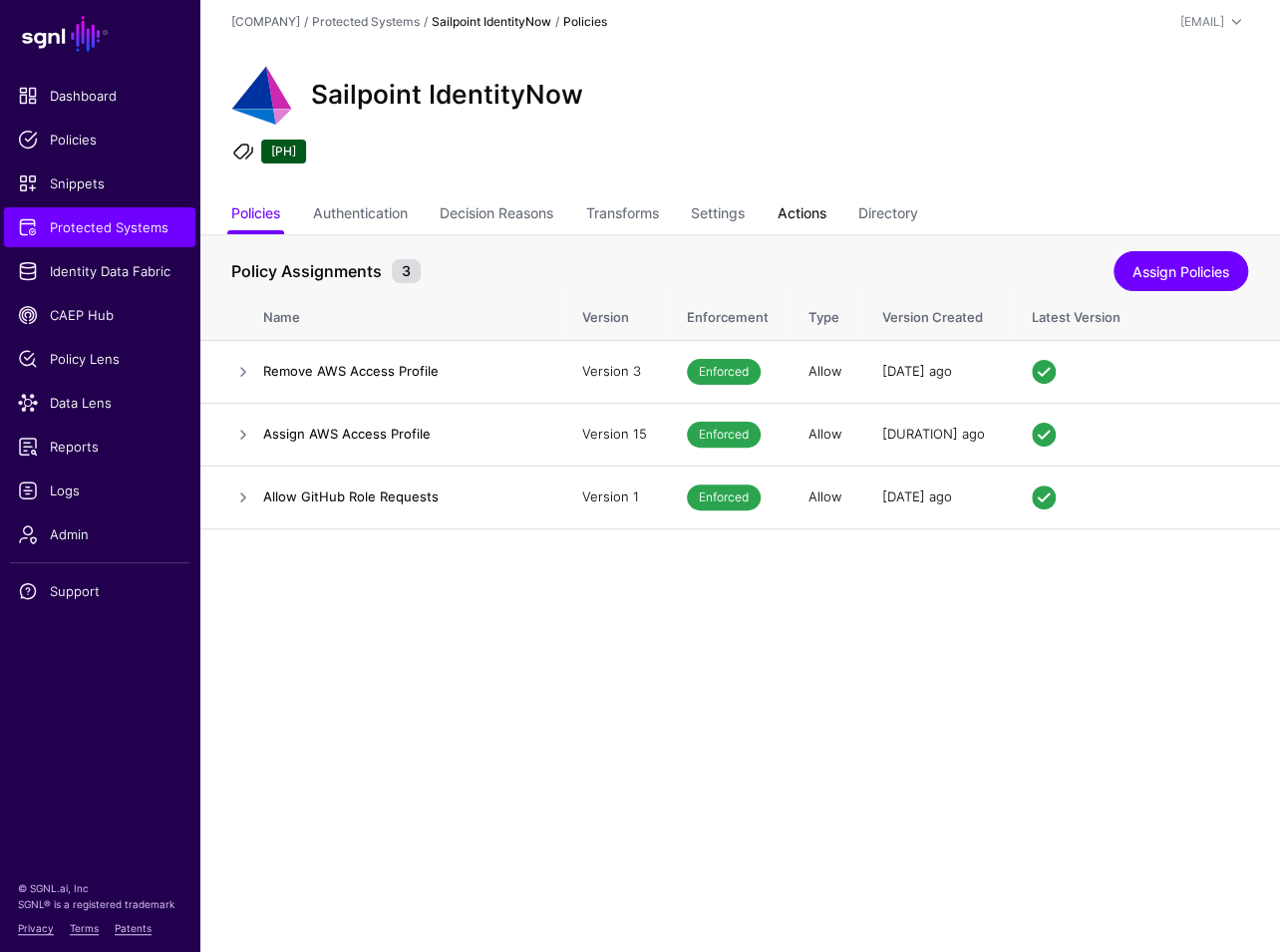 click on "Actions" 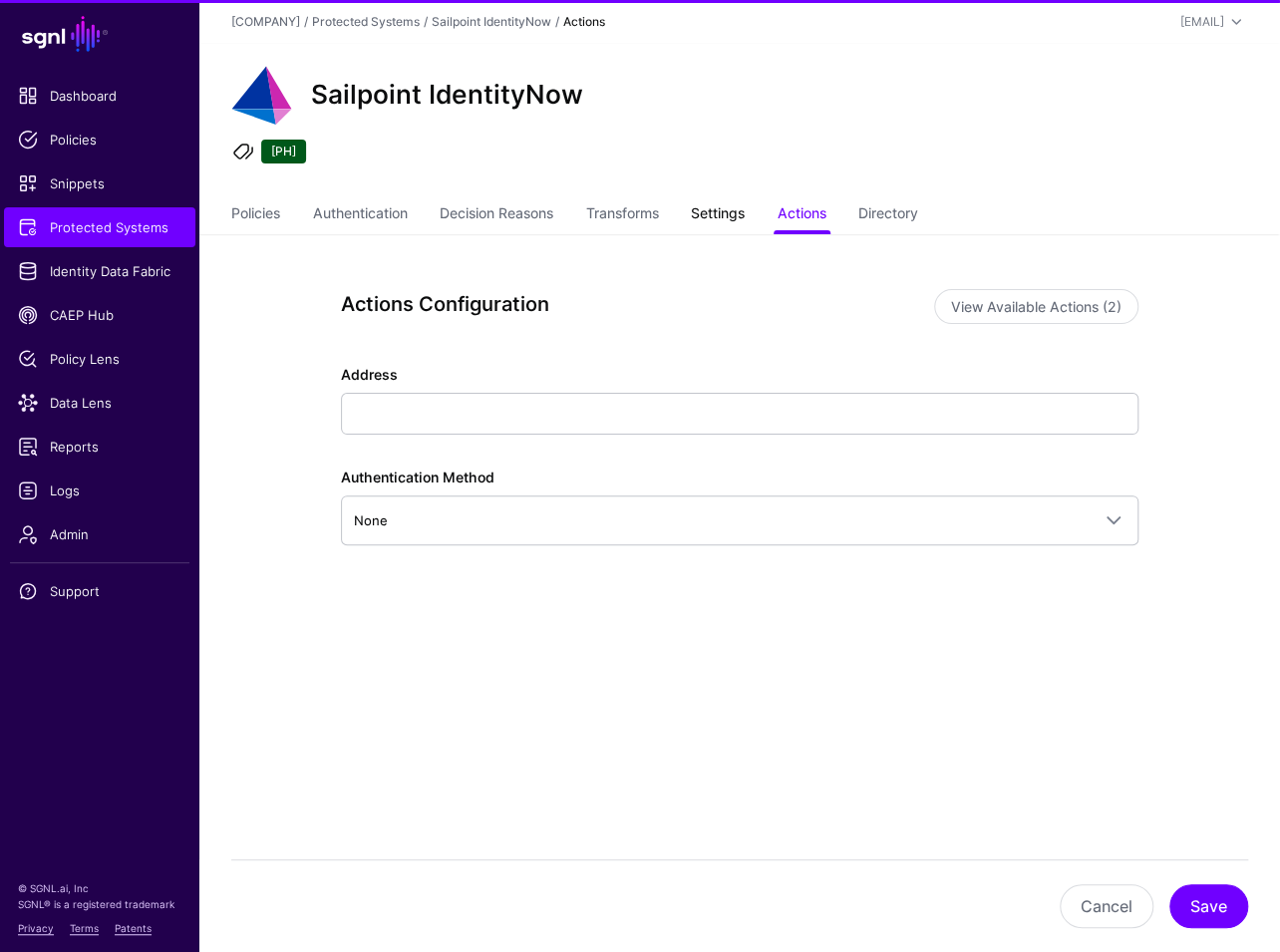 click on "Settings" 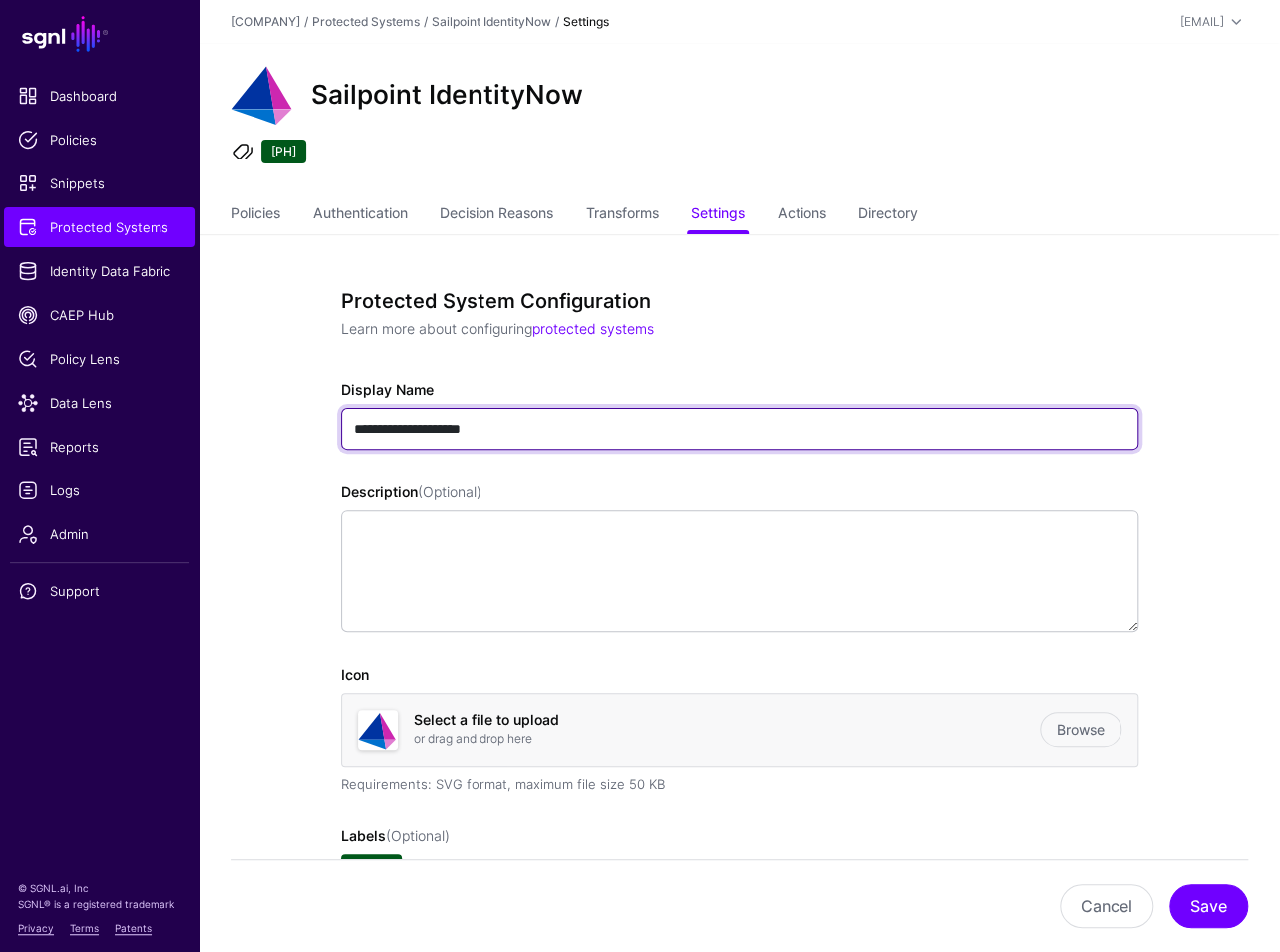 drag, startPoint x: 426, startPoint y: 430, endPoint x: 560, endPoint y: 439, distance: 134.3019 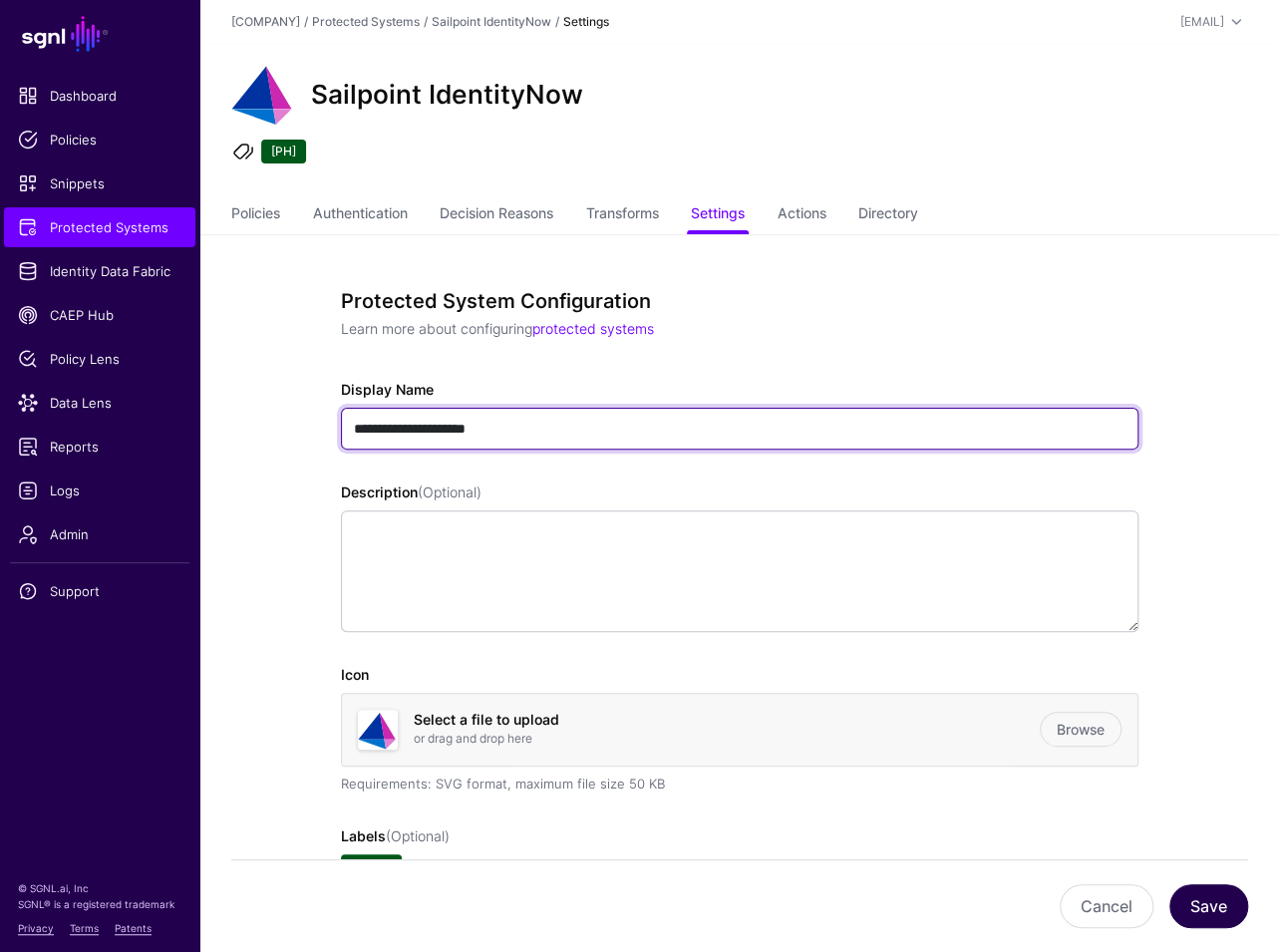 type on "**********" 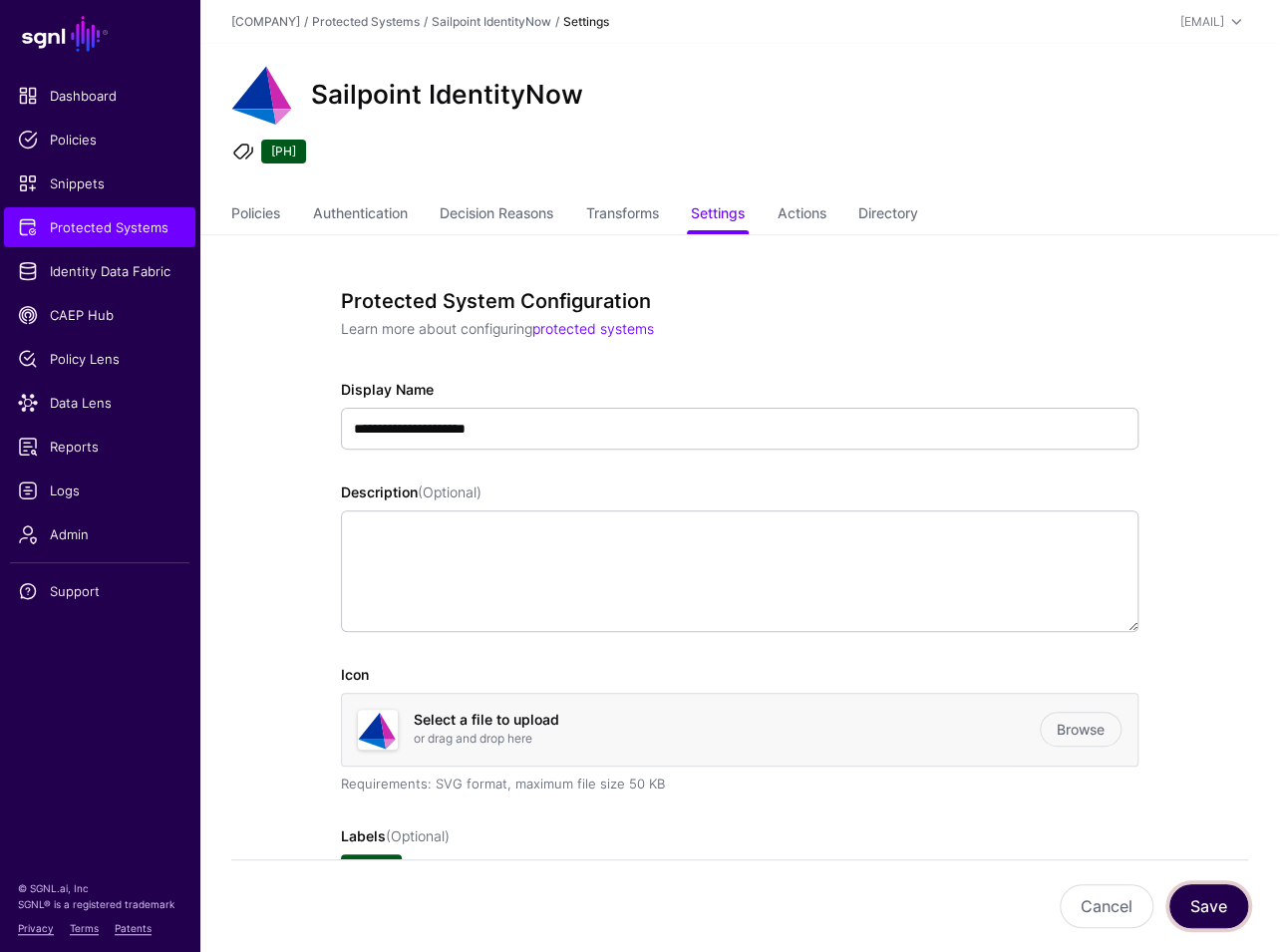 click on "Save" 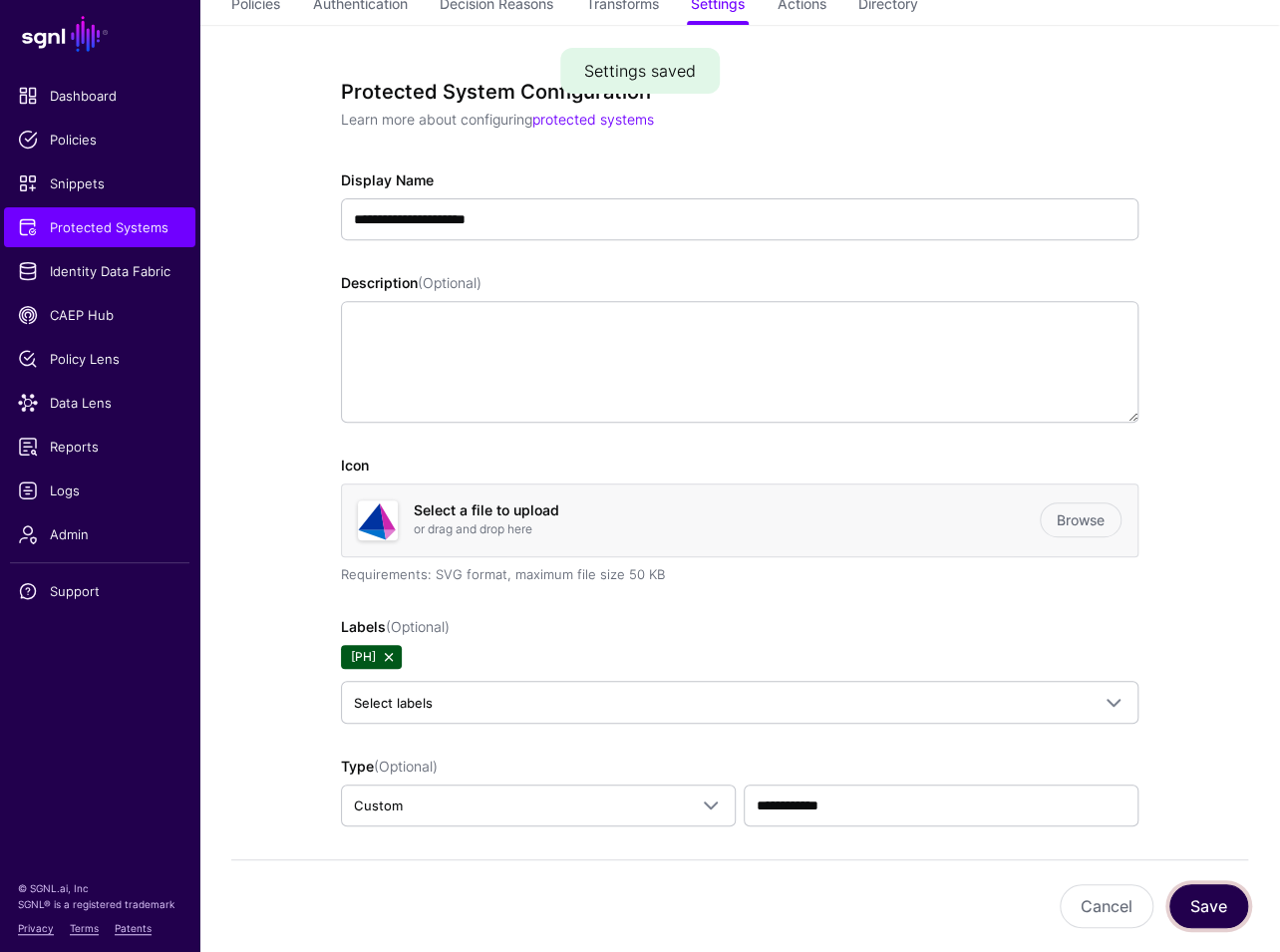 scroll, scrollTop: 0, scrollLeft: 0, axis: both 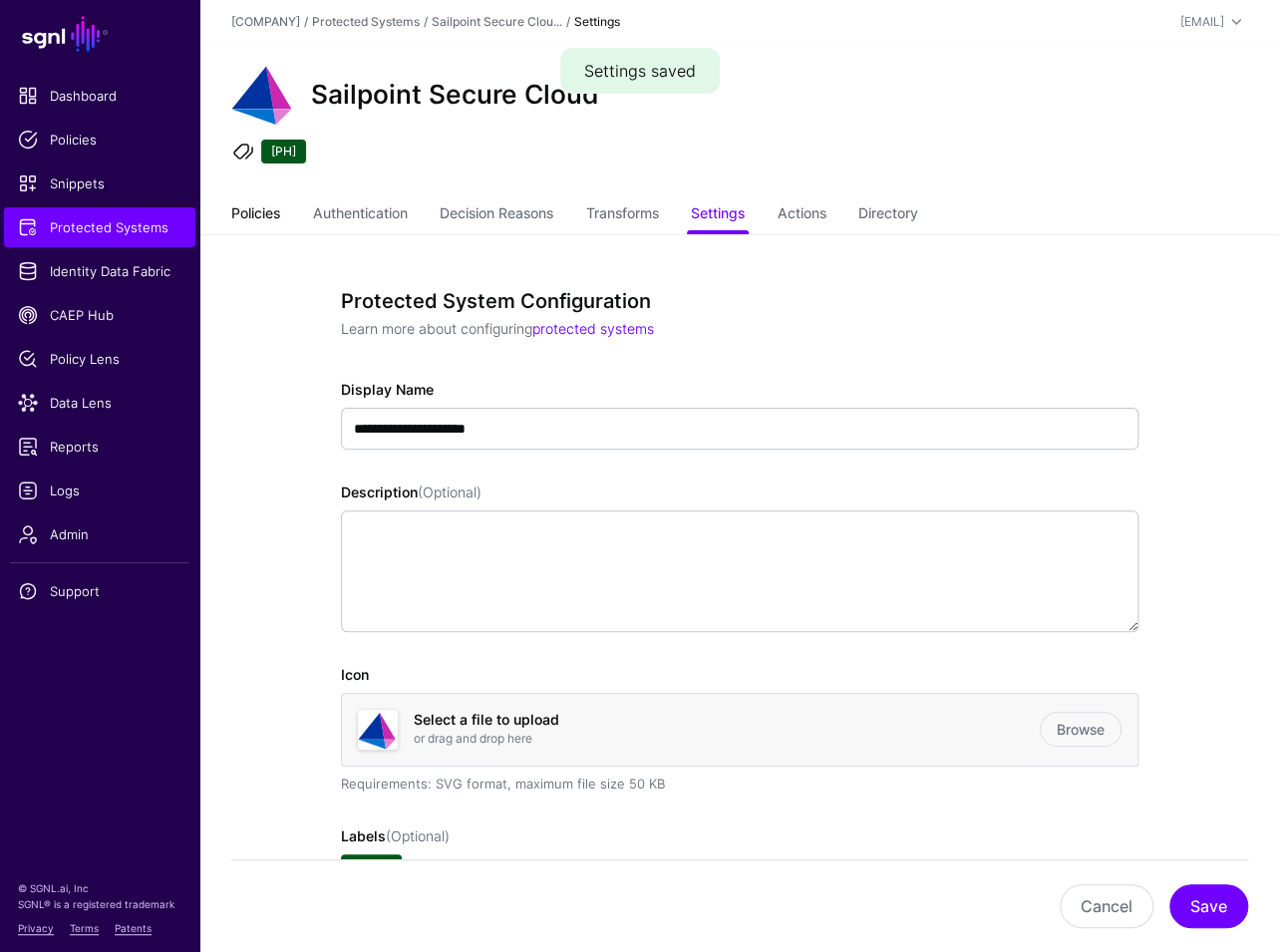 click on "Policies" 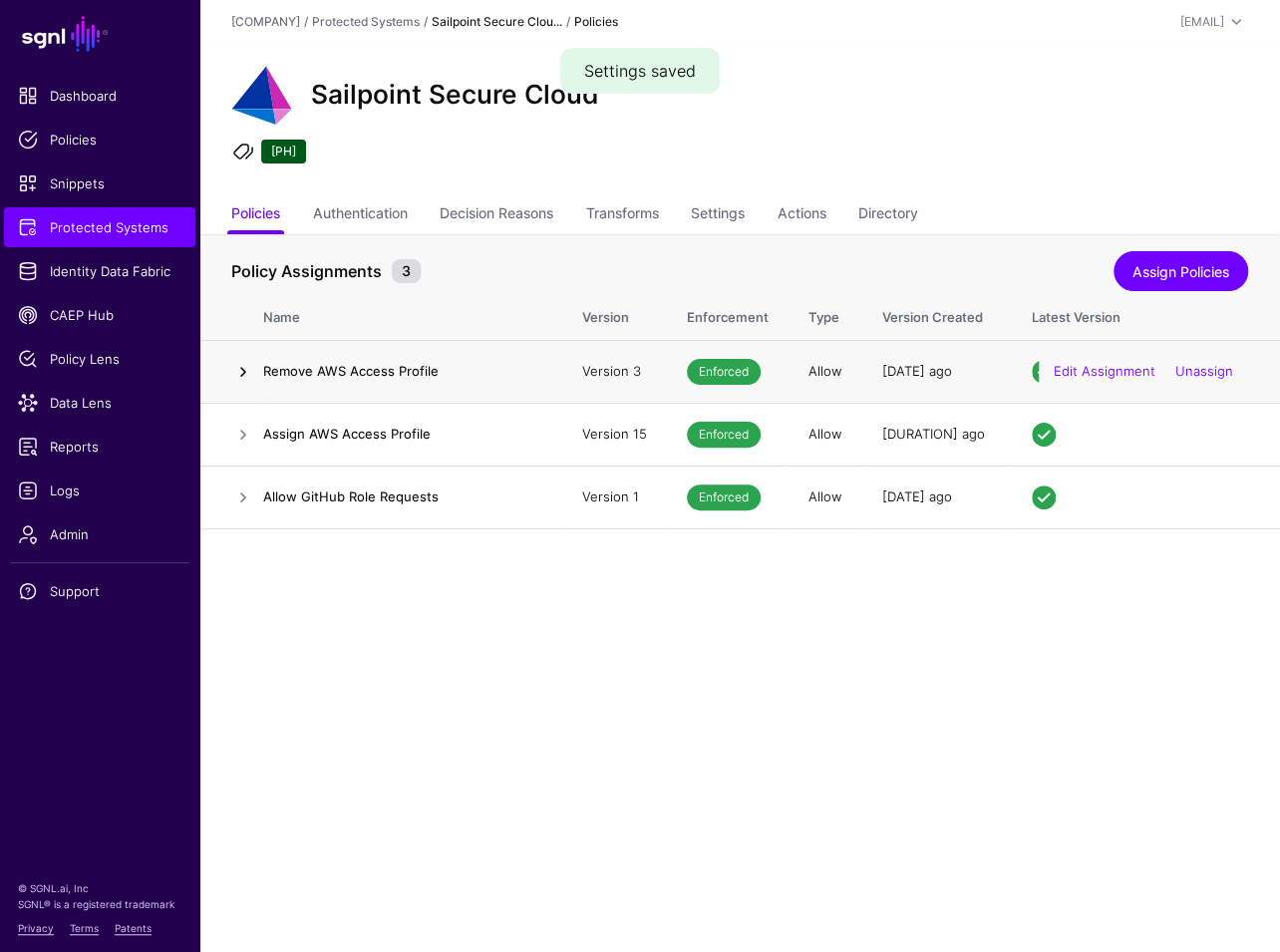 click 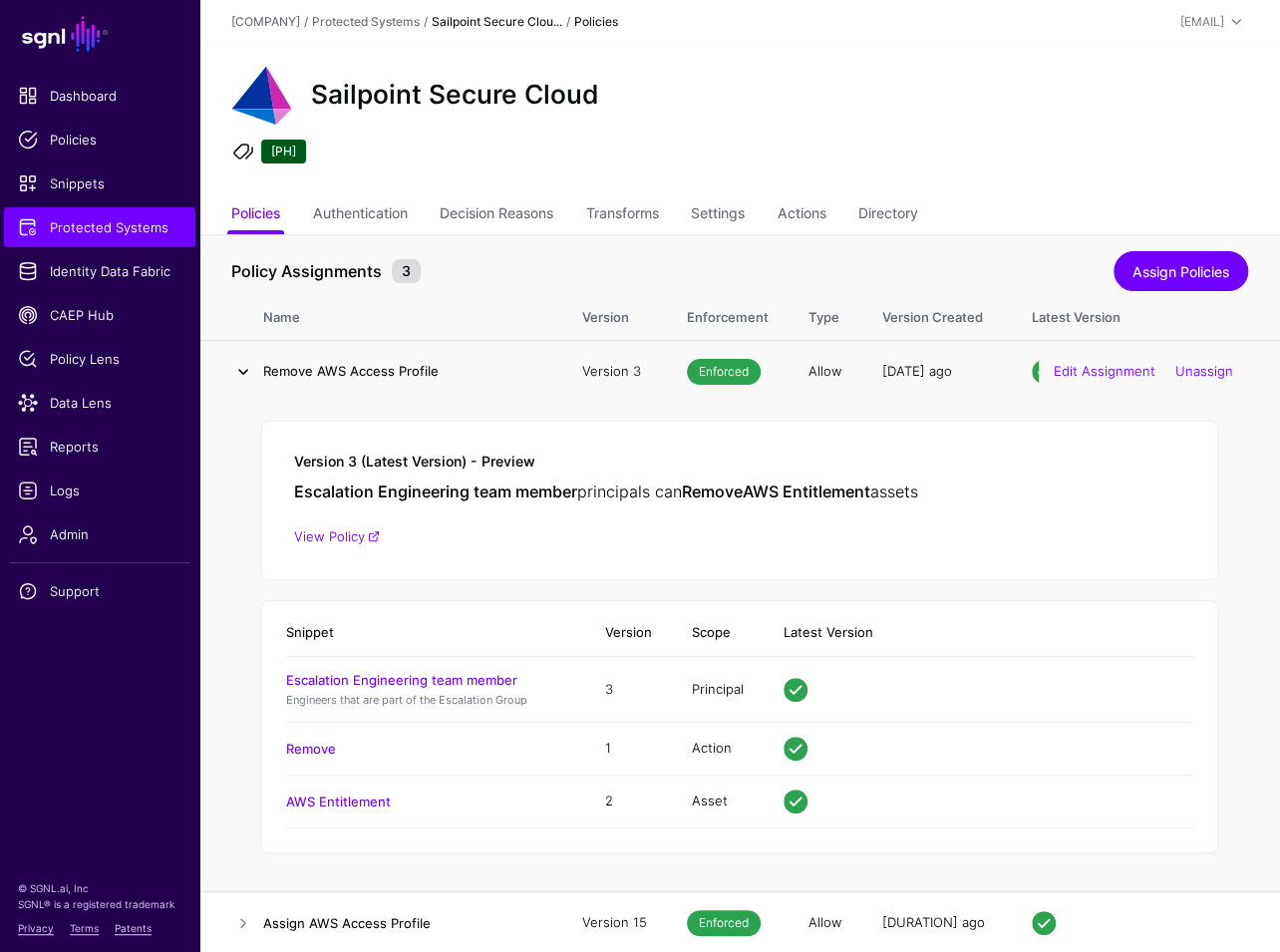 click 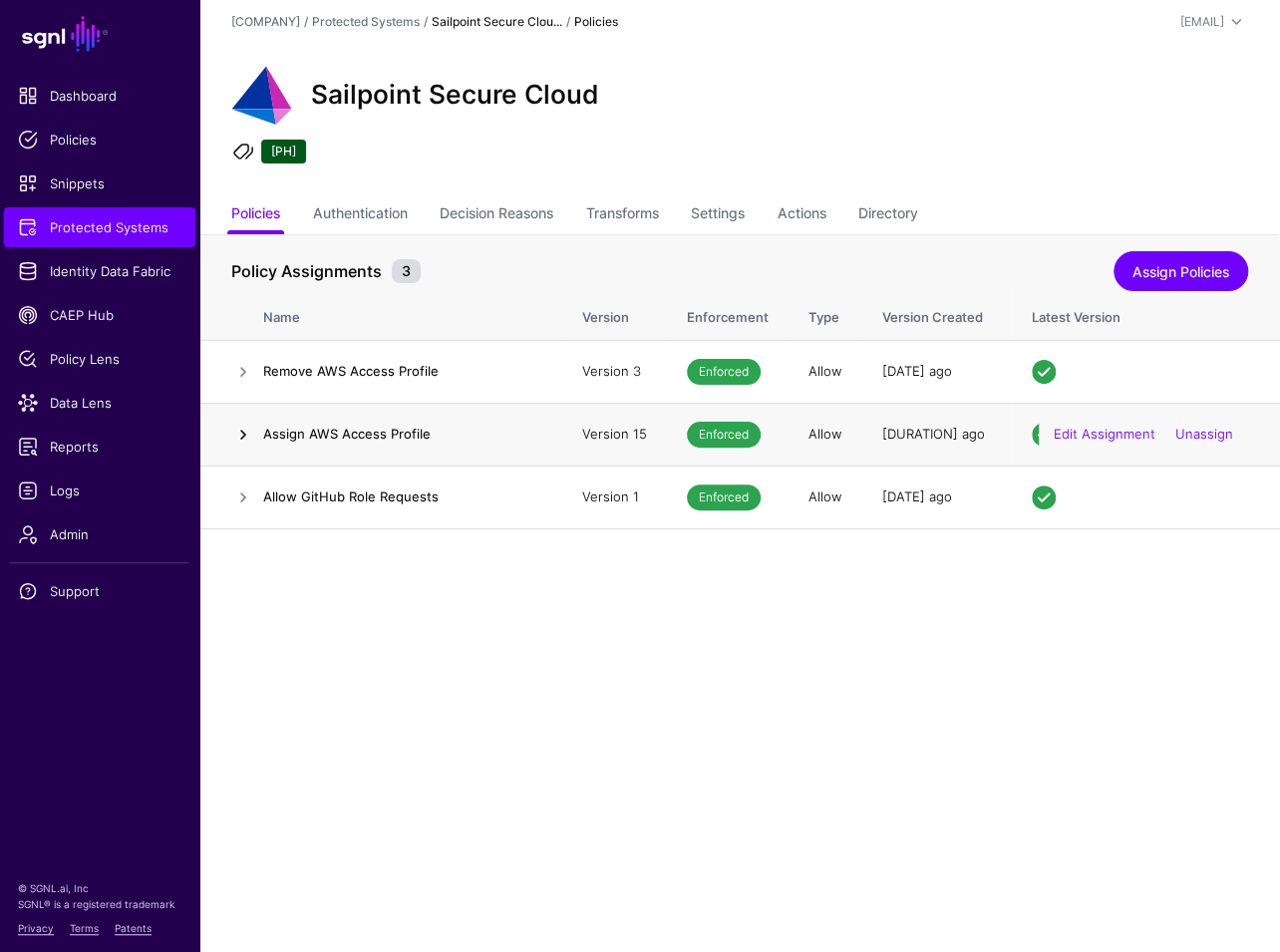 click 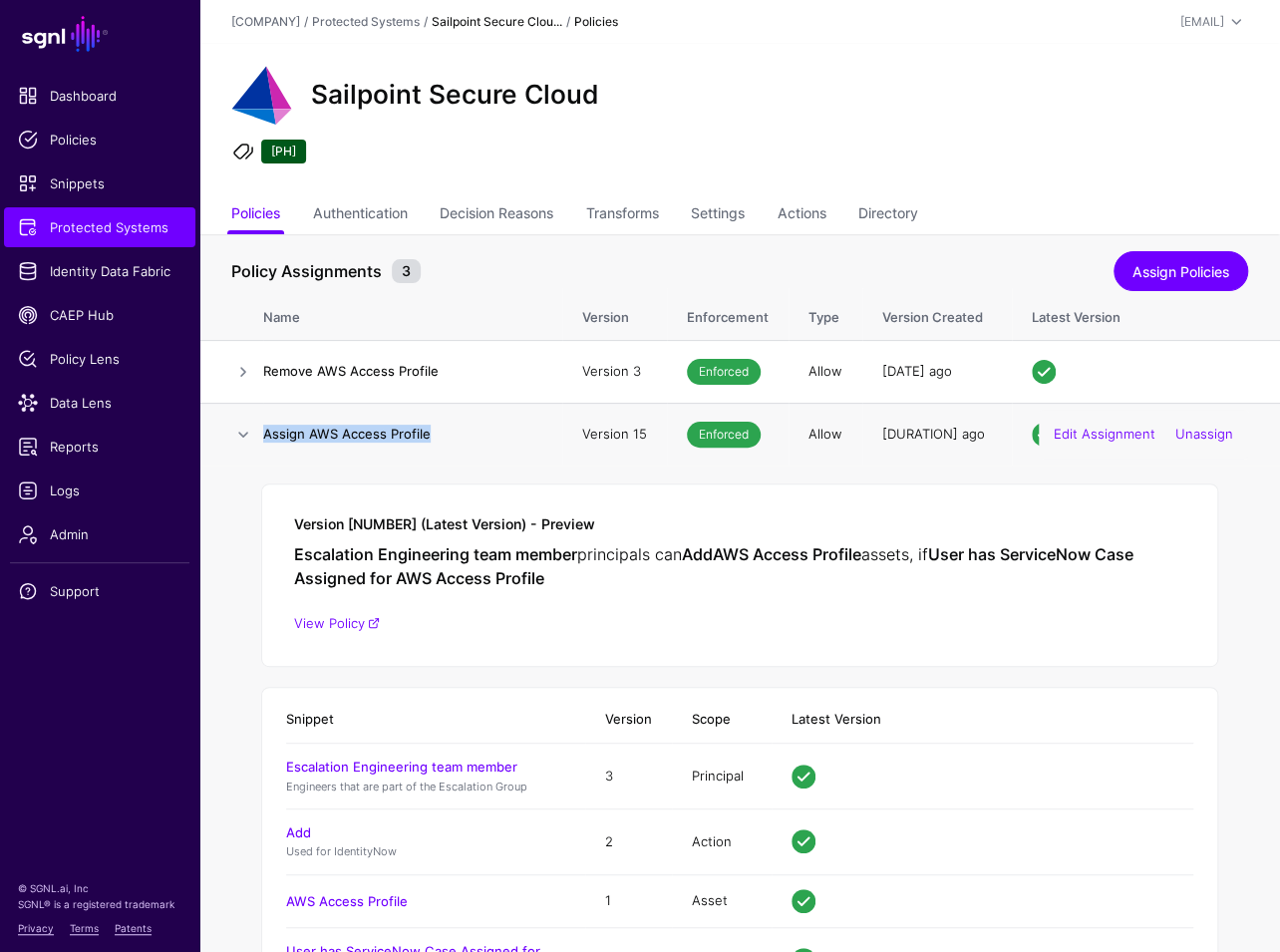drag, startPoint x: 449, startPoint y: 437, endPoint x: 264, endPoint y: 433, distance: 185.04324 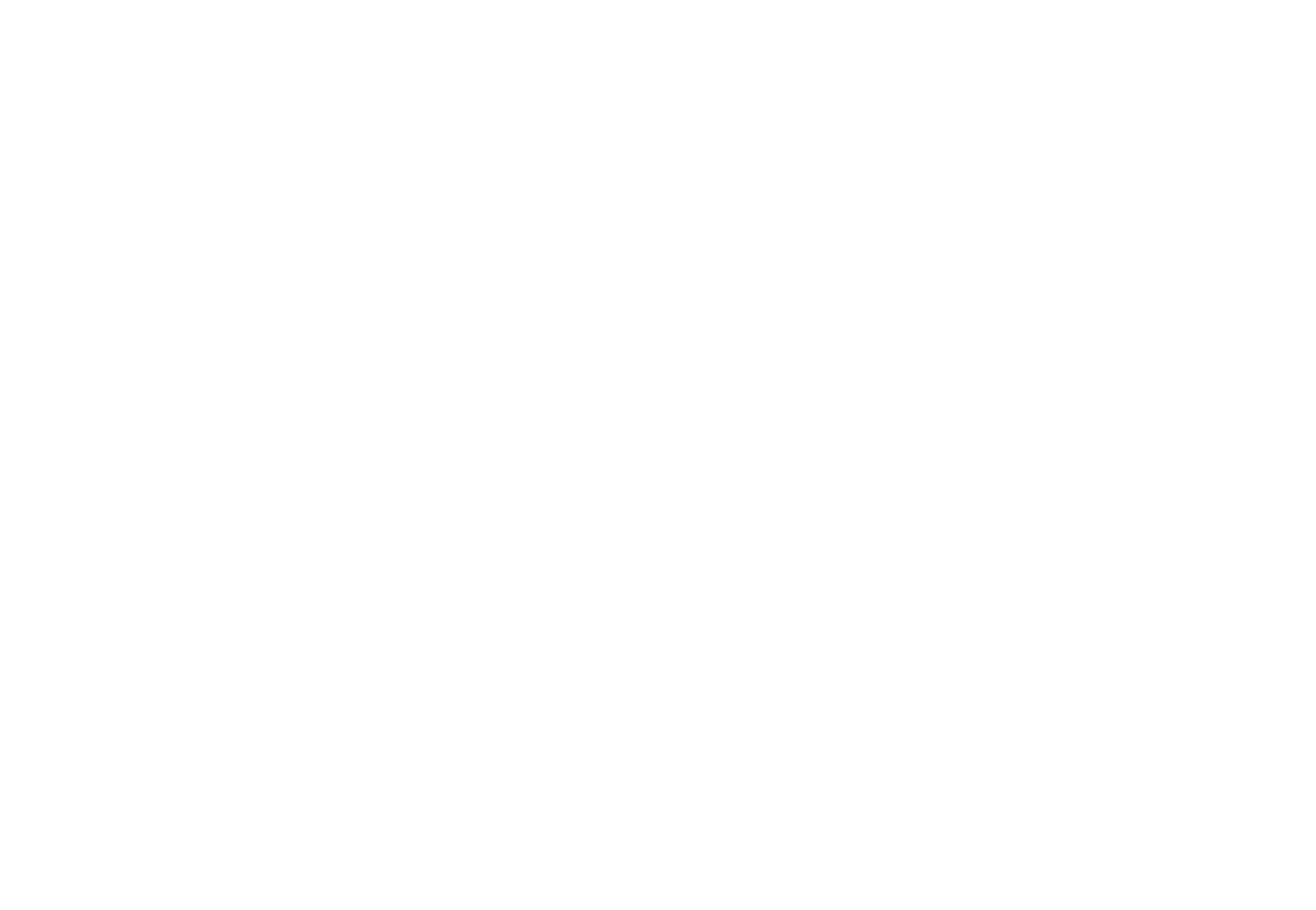 scroll, scrollTop: 0, scrollLeft: 0, axis: both 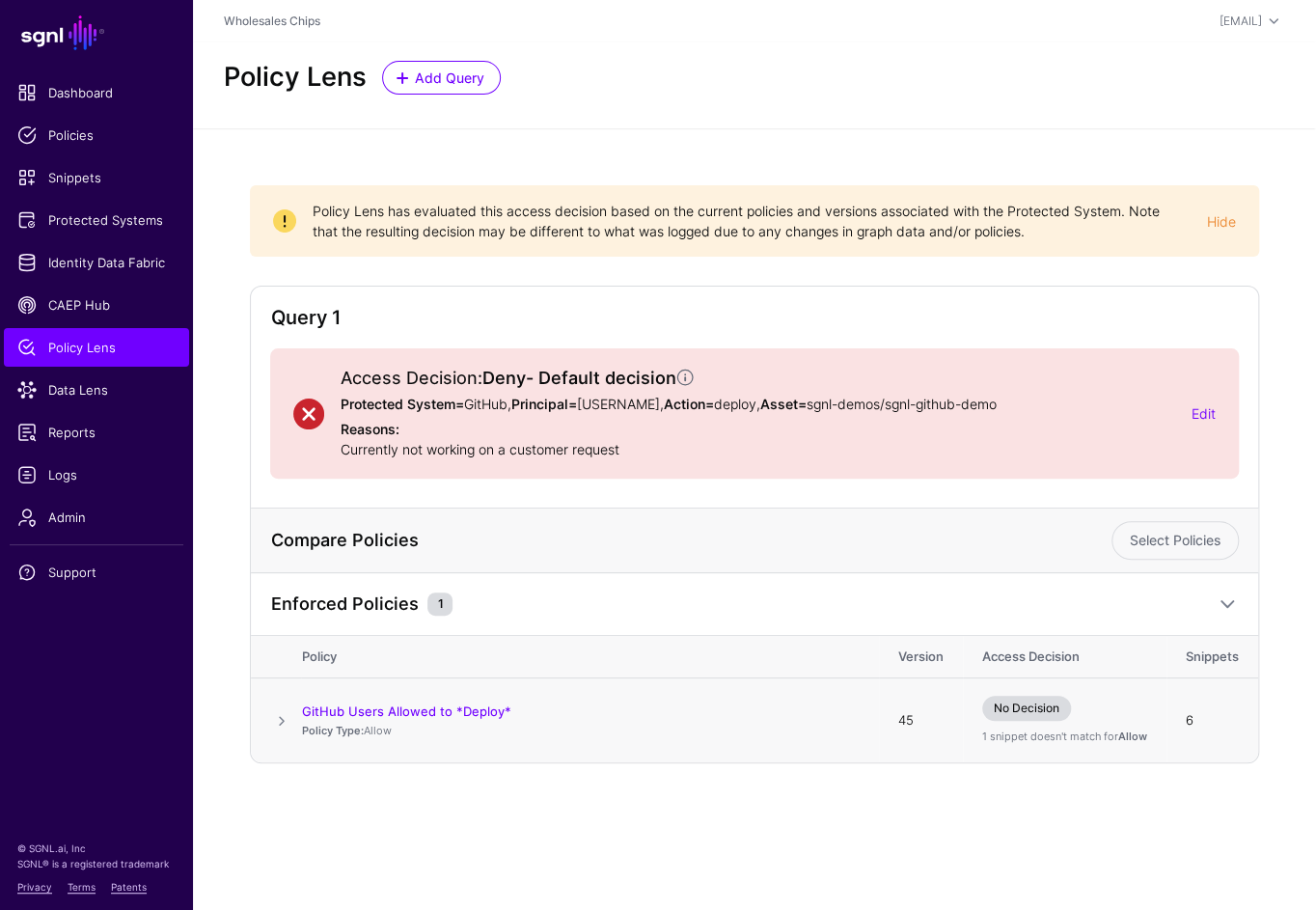 click at bounding box center (282, 721) 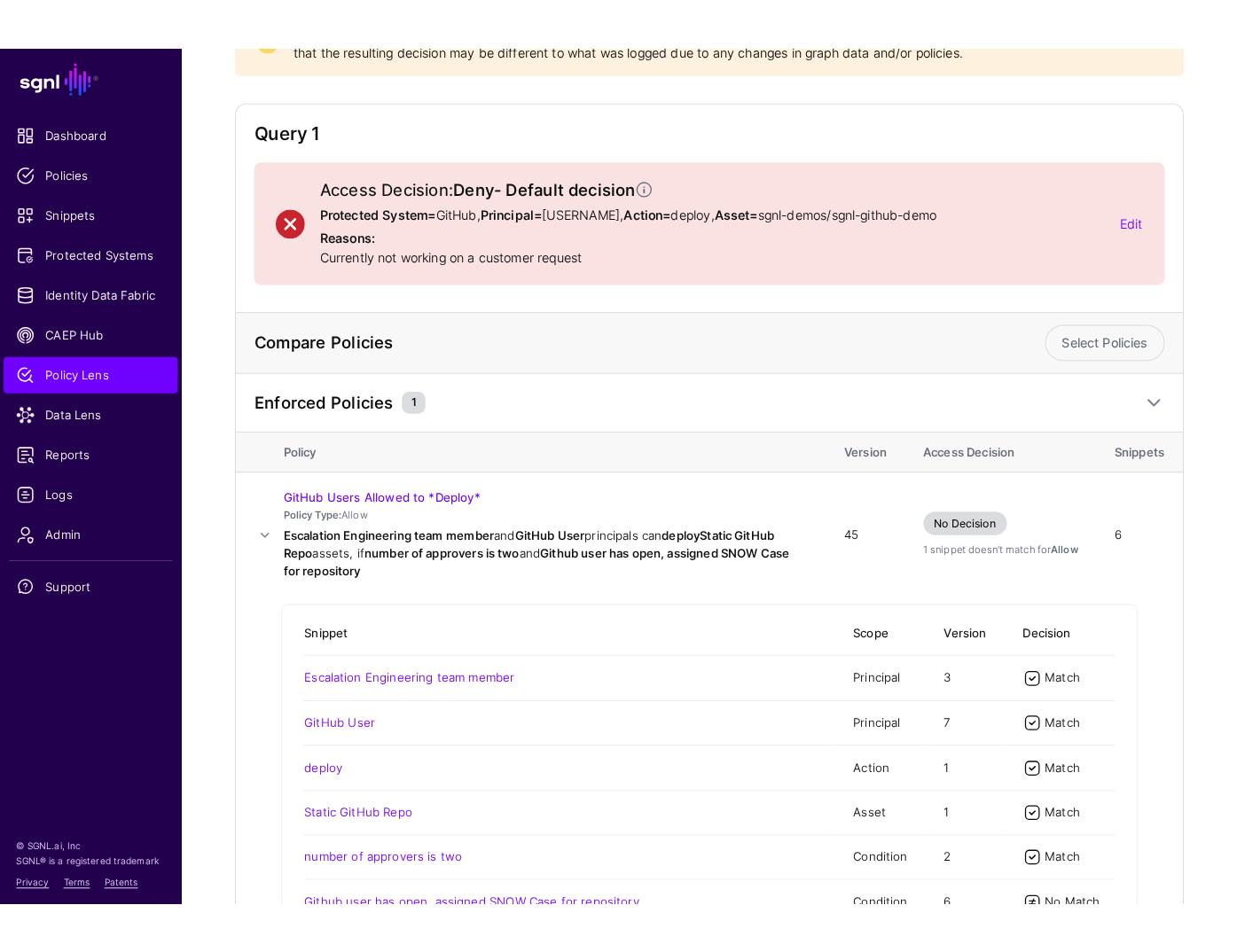 scroll, scrollTop: 230, scrollLeft: 0, axis: vertical 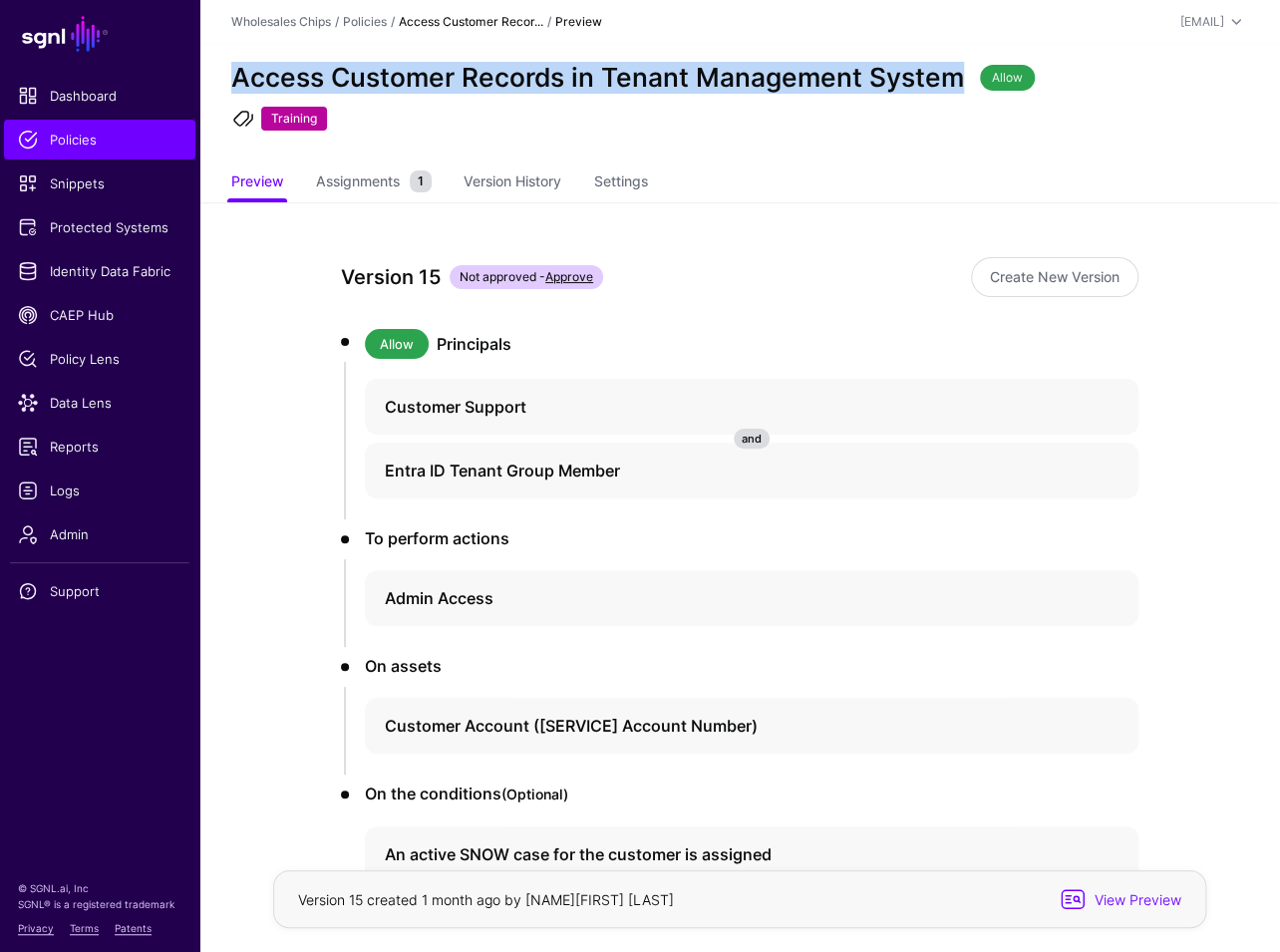 drag, startPoint x: 957, startPoint y: 77, endPoint x: 231, endPoint y: 80, distance: 726.0062 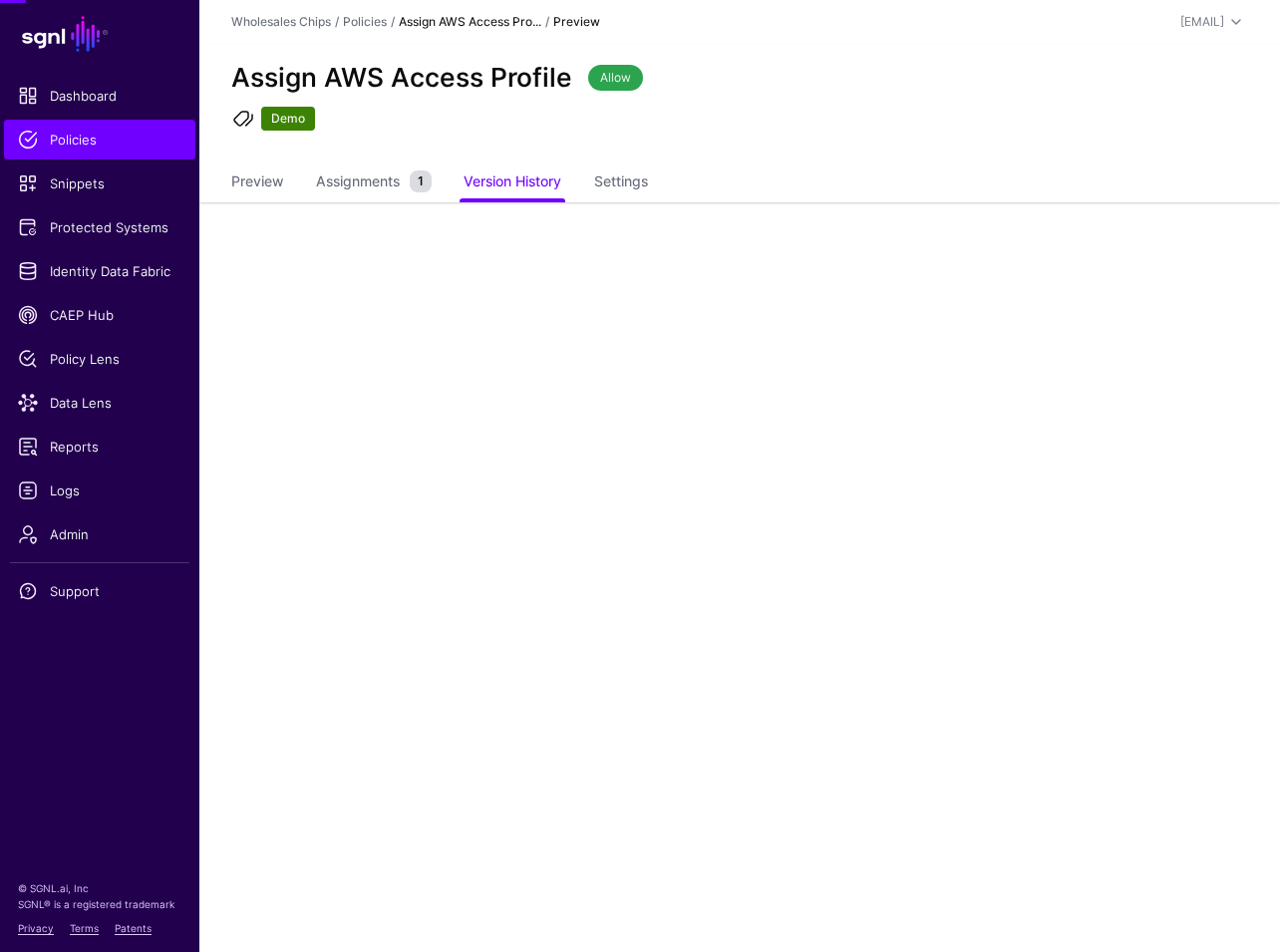 scroll, scrollTop: 0, scrollLeft: 0, axis: both 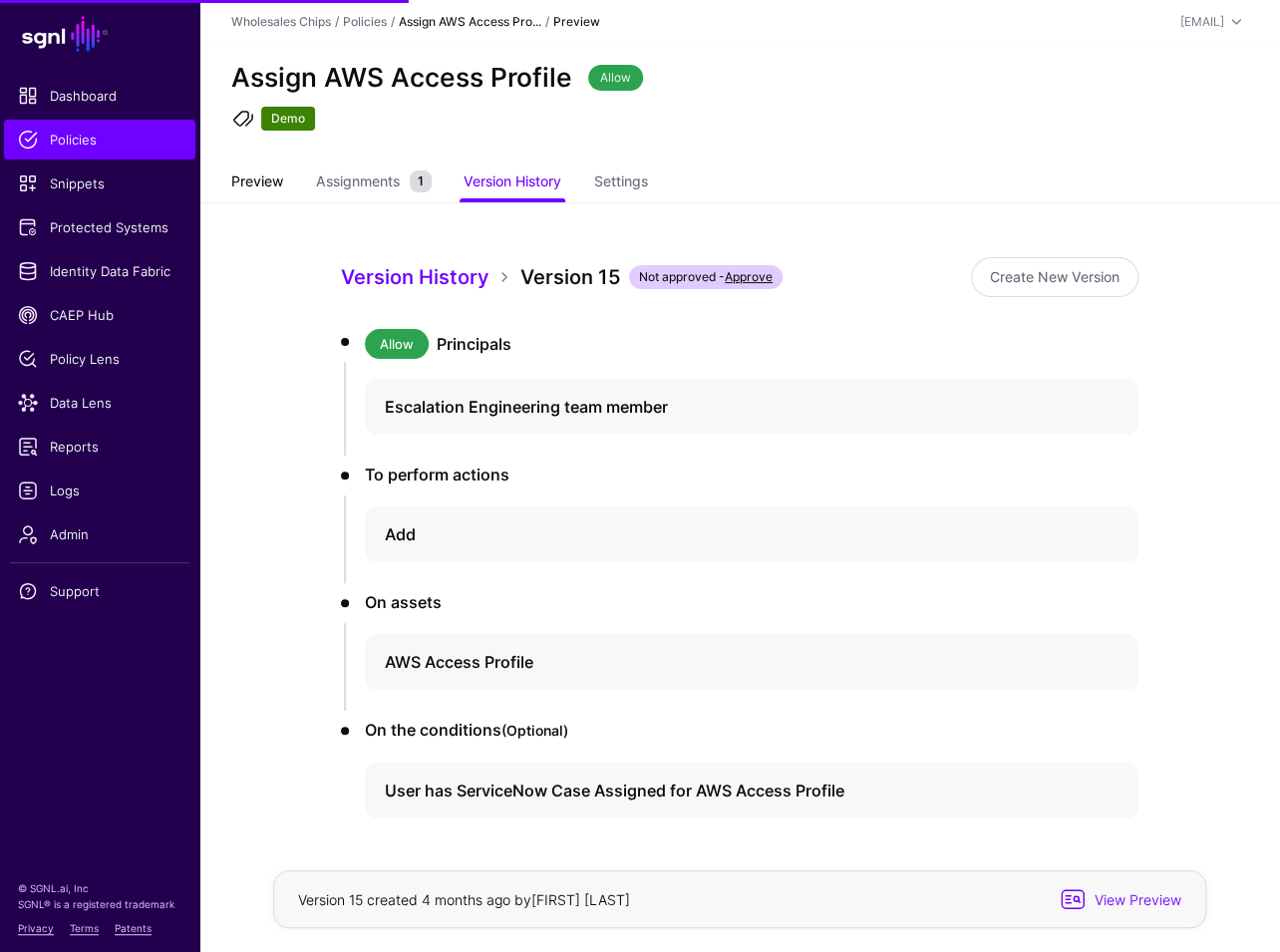 click on "Preview" 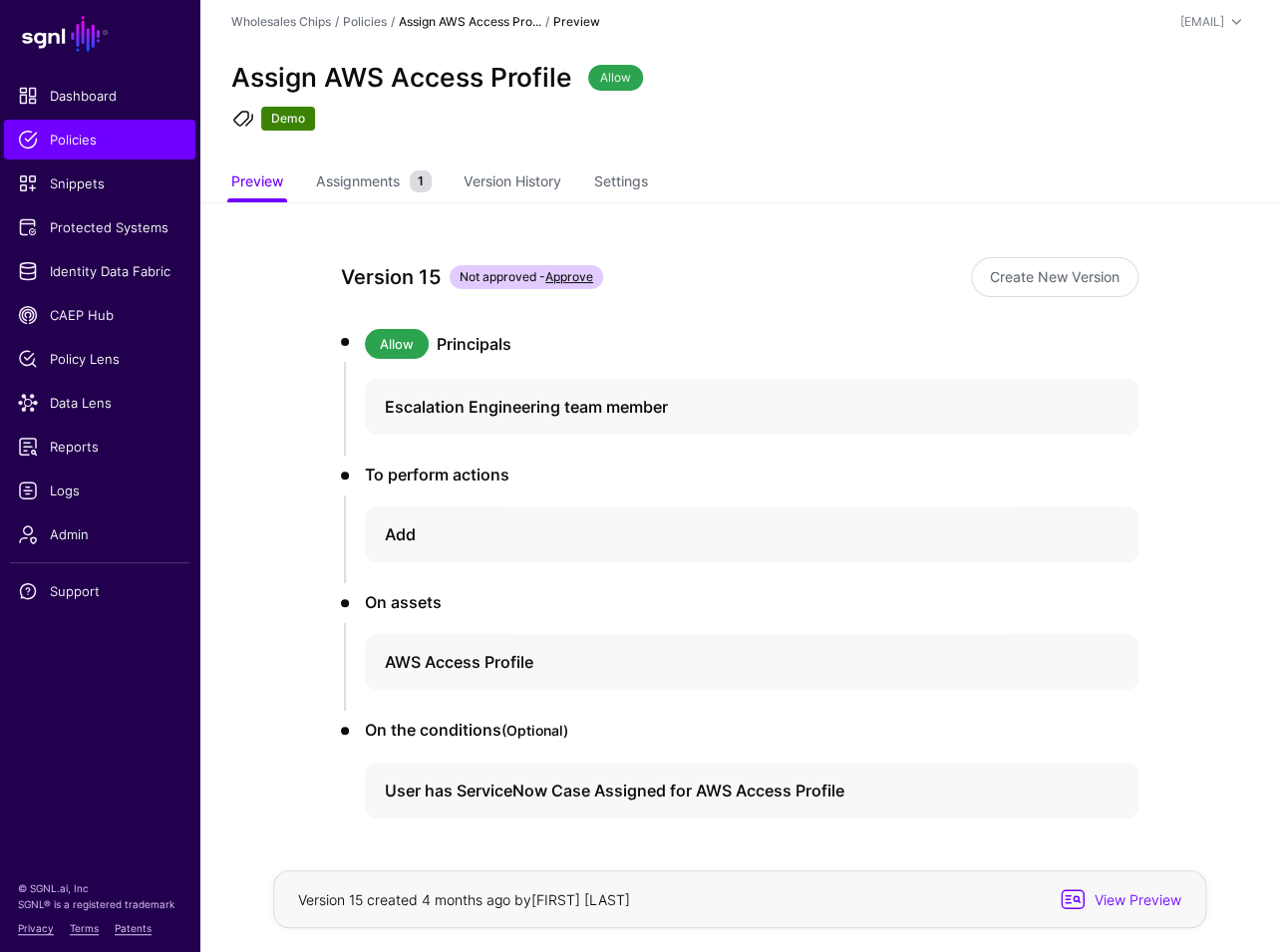 drag, startPoint x: 1175, startPoint y: 192, endPoint x: 1152, endPoint y: 180, distance: 25.942244 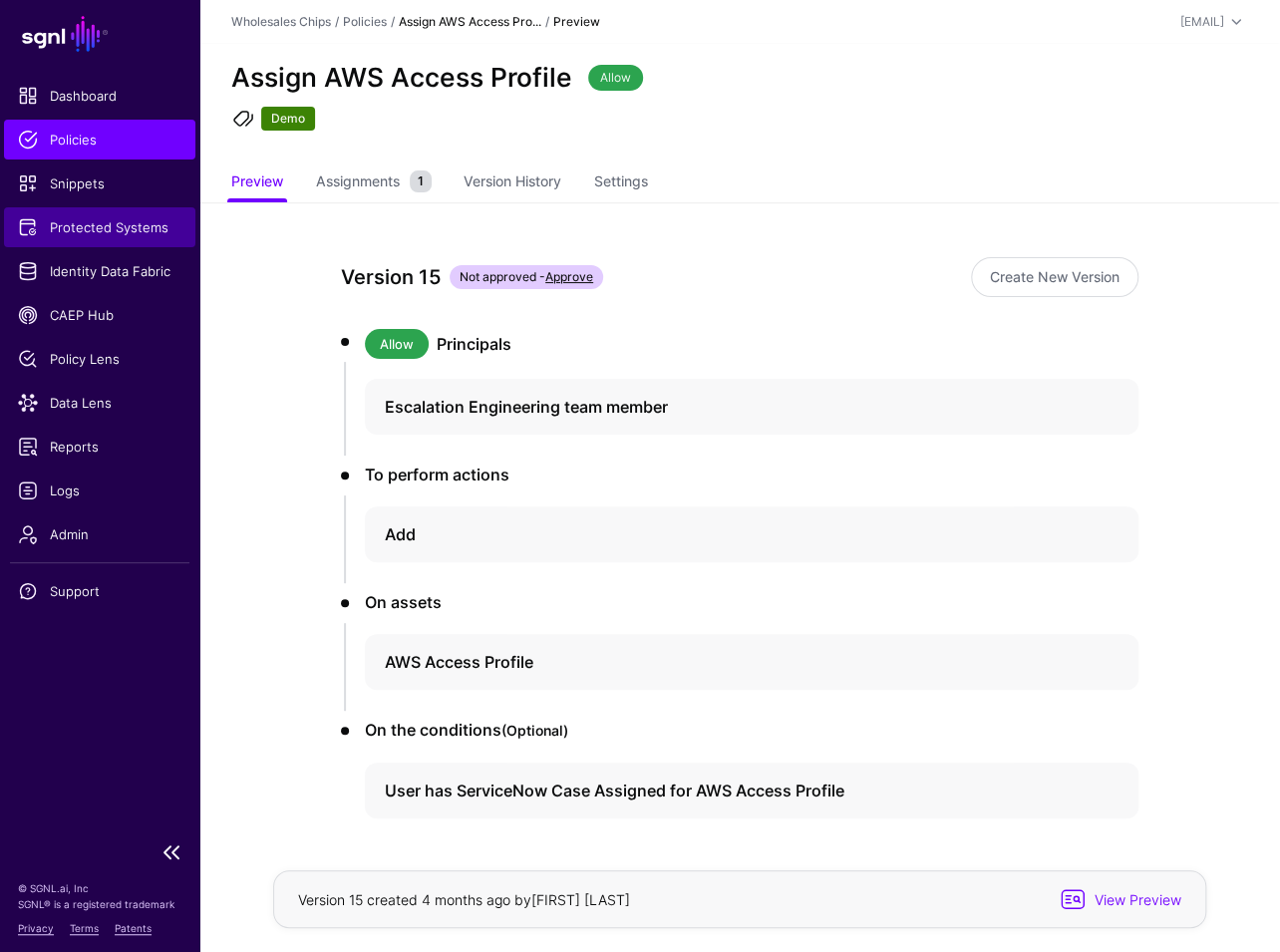 click on "Protected Systems" 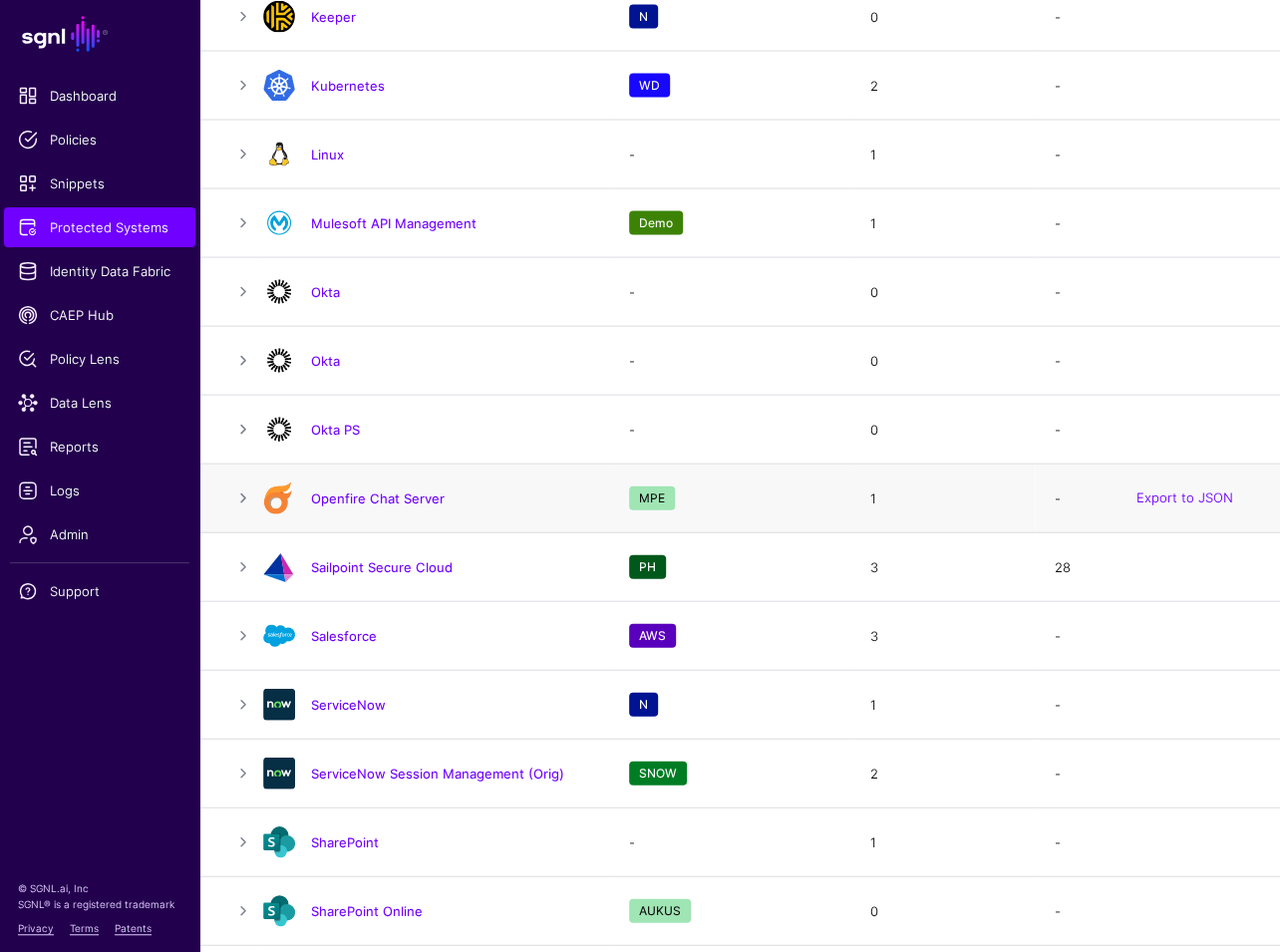 scroll, scrollTop: 1763, scrollLeft: 0, axis: vertical 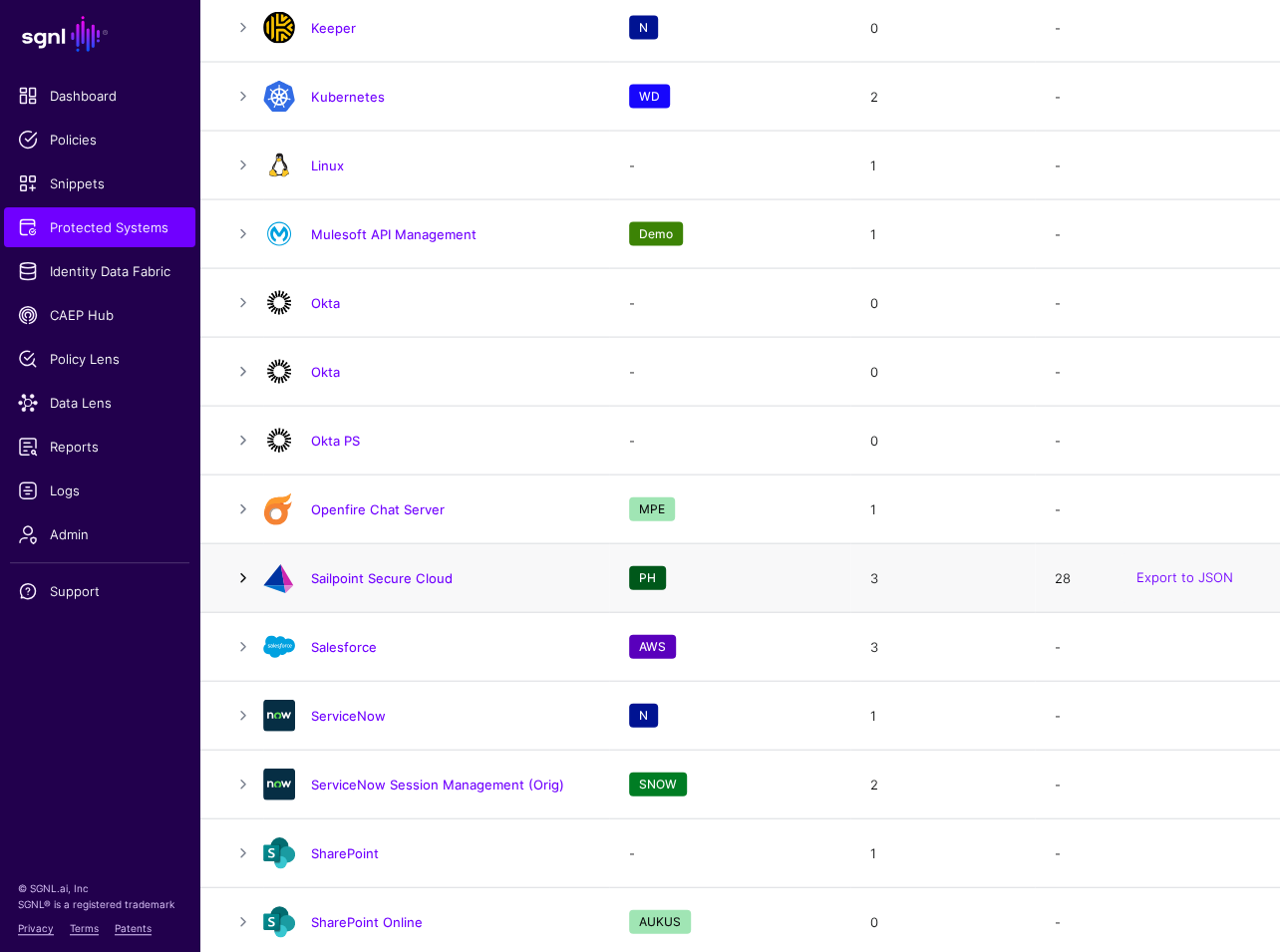 click 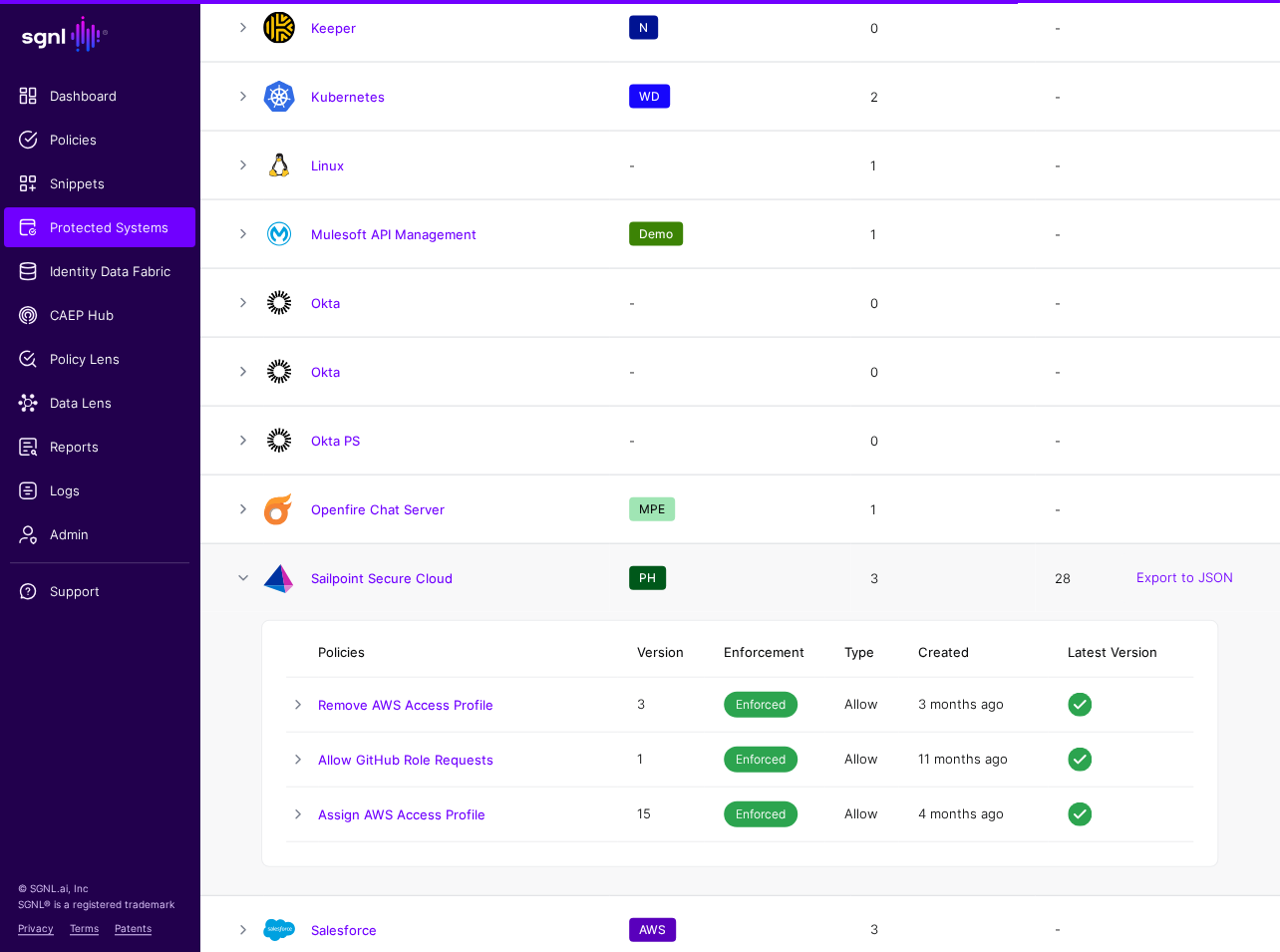 scroll, scrollTop: 1984, scrollLeft: 0, axis: vertical 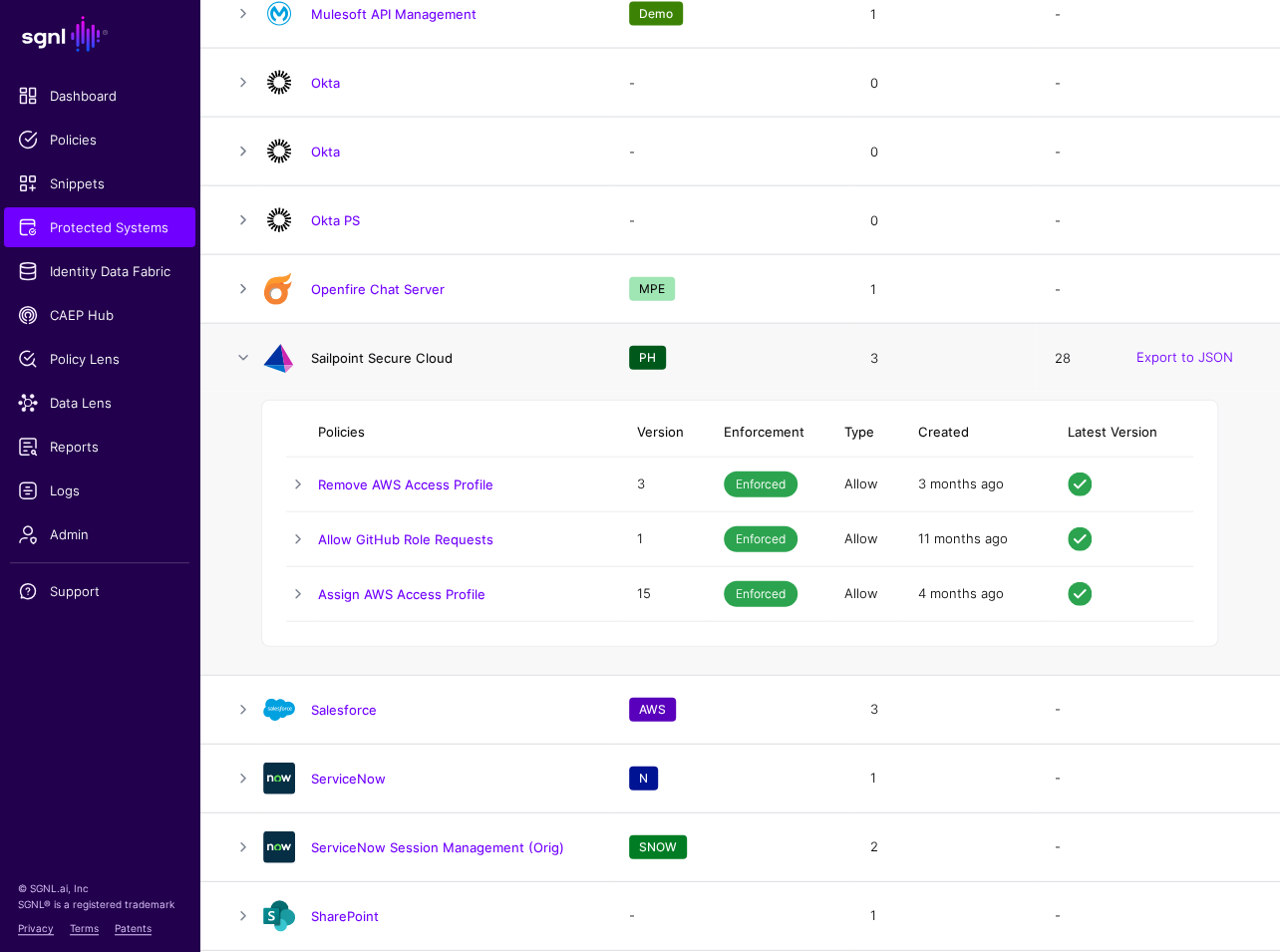 click on "Sailpoint Secure Cloud" 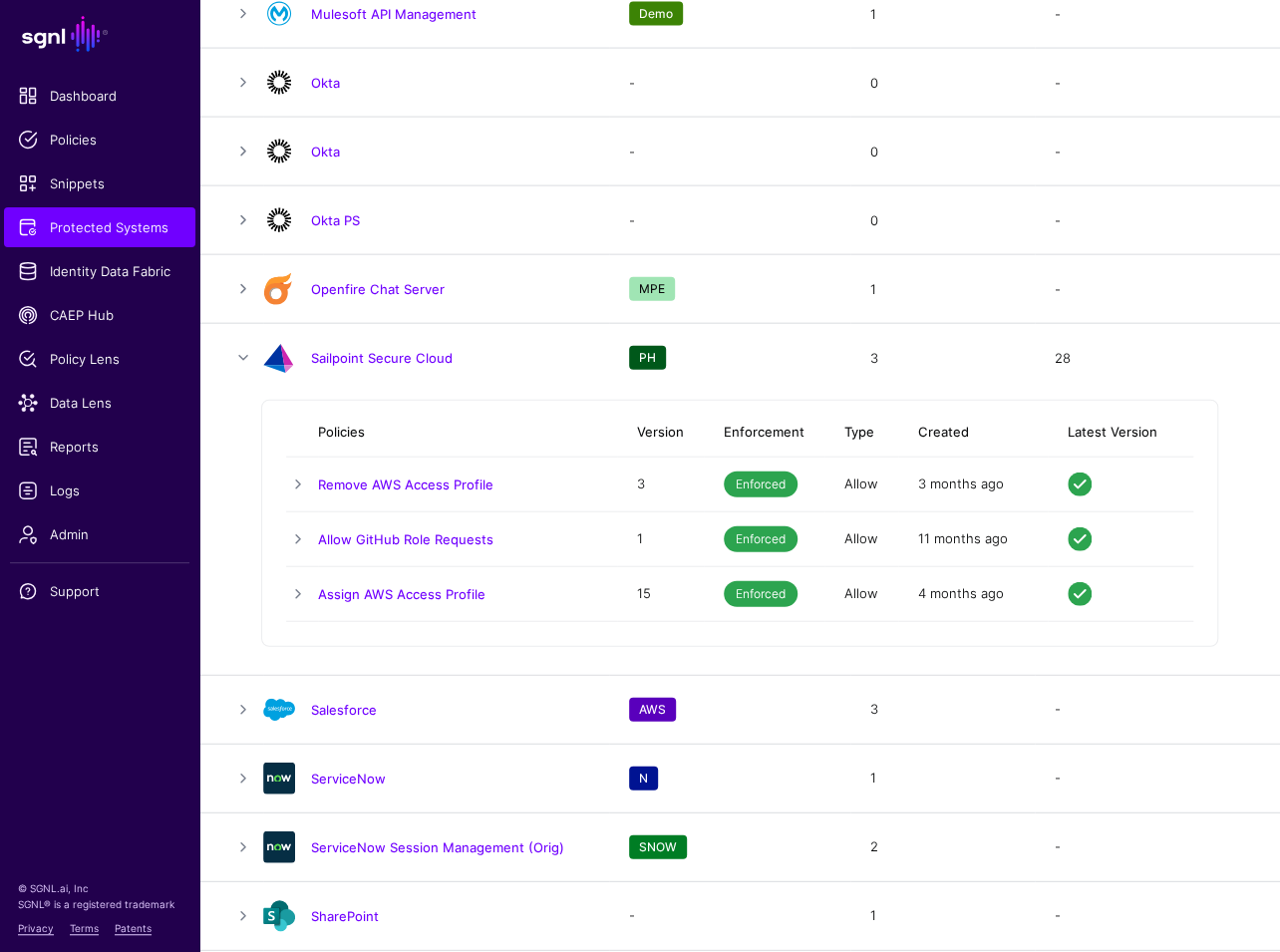 scroll, scrollTop: 0, scrollLeft: 0, axis: both 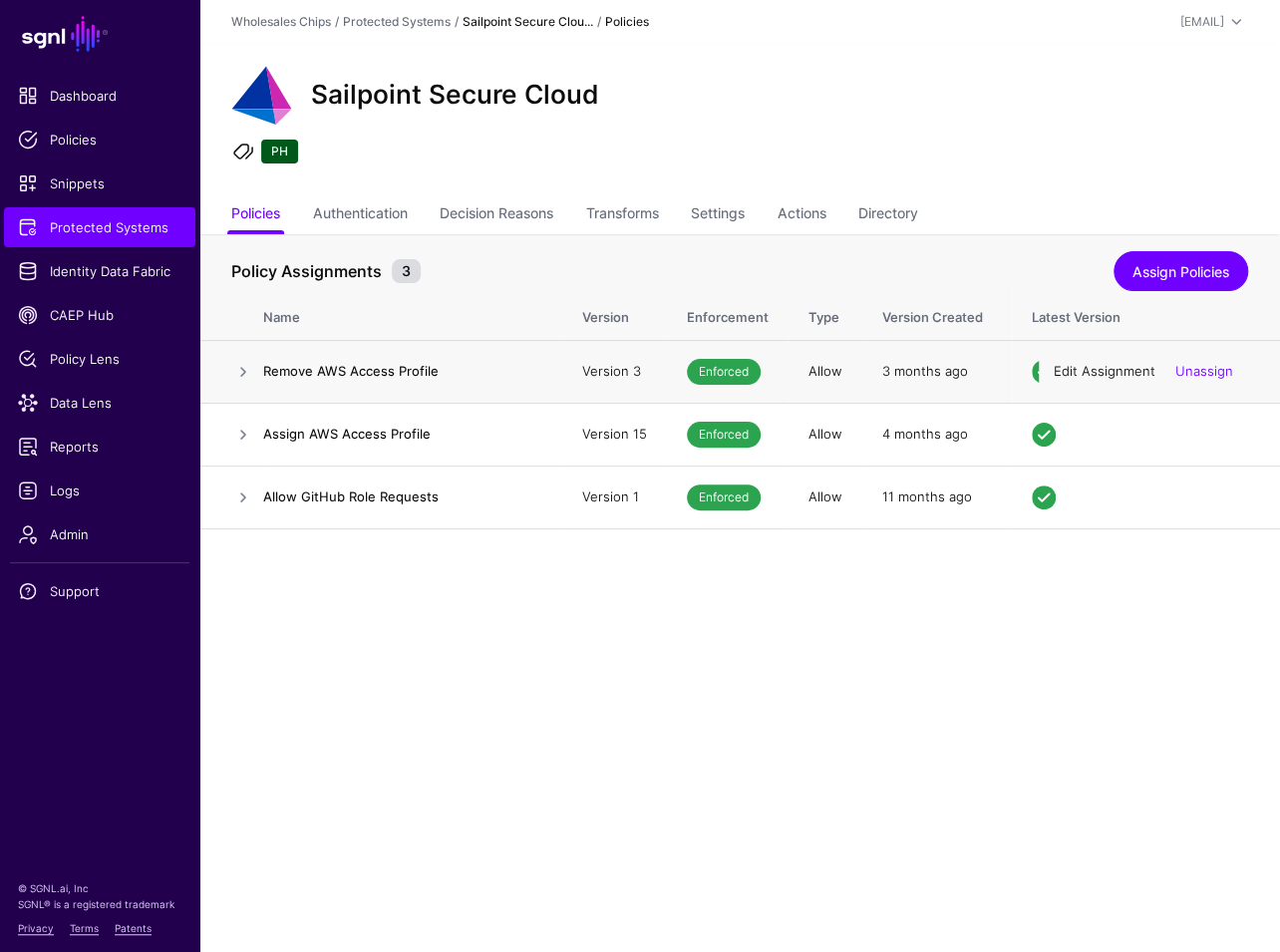 click on "Edit Assignment" 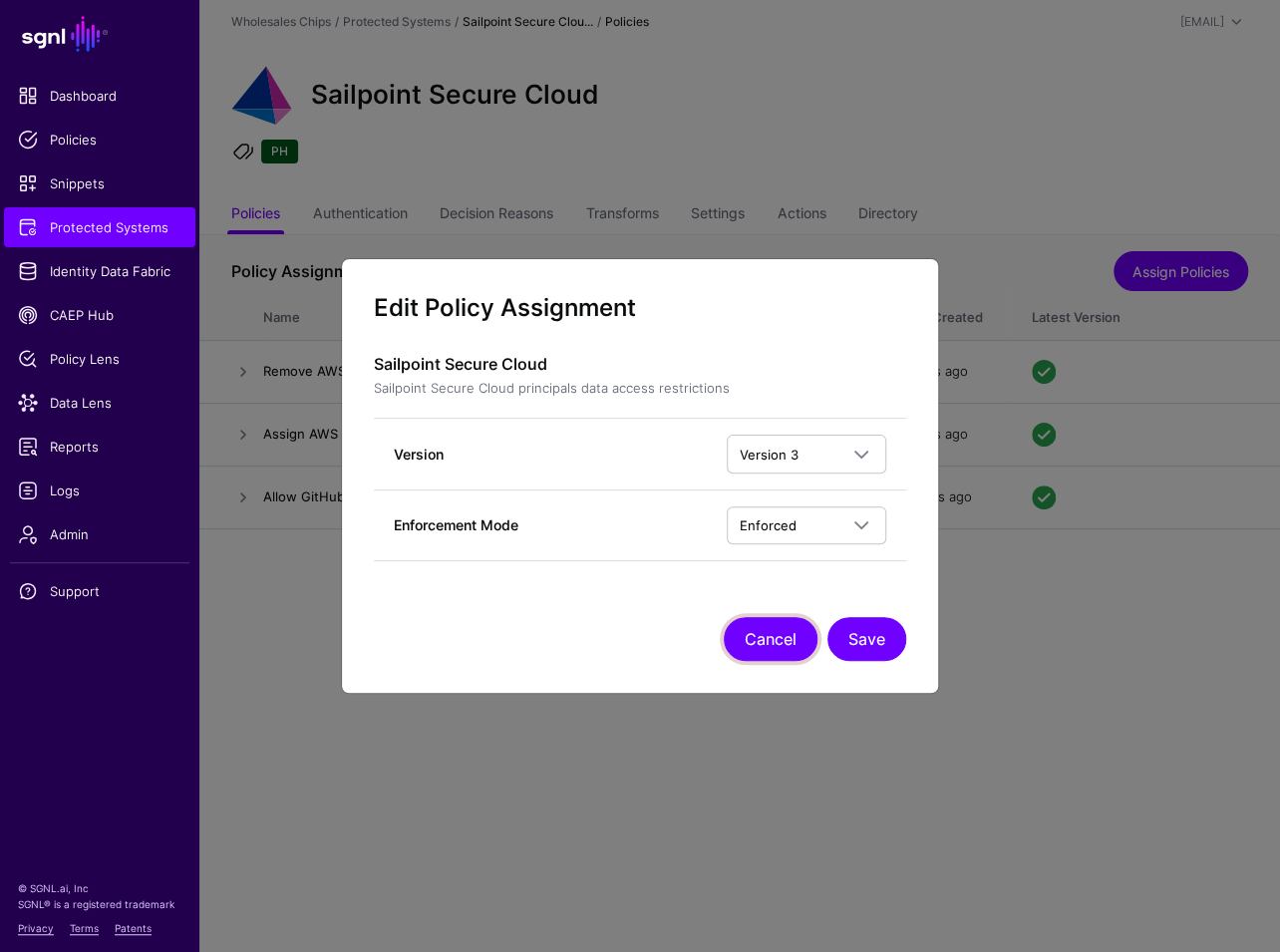 click on "Cancel" 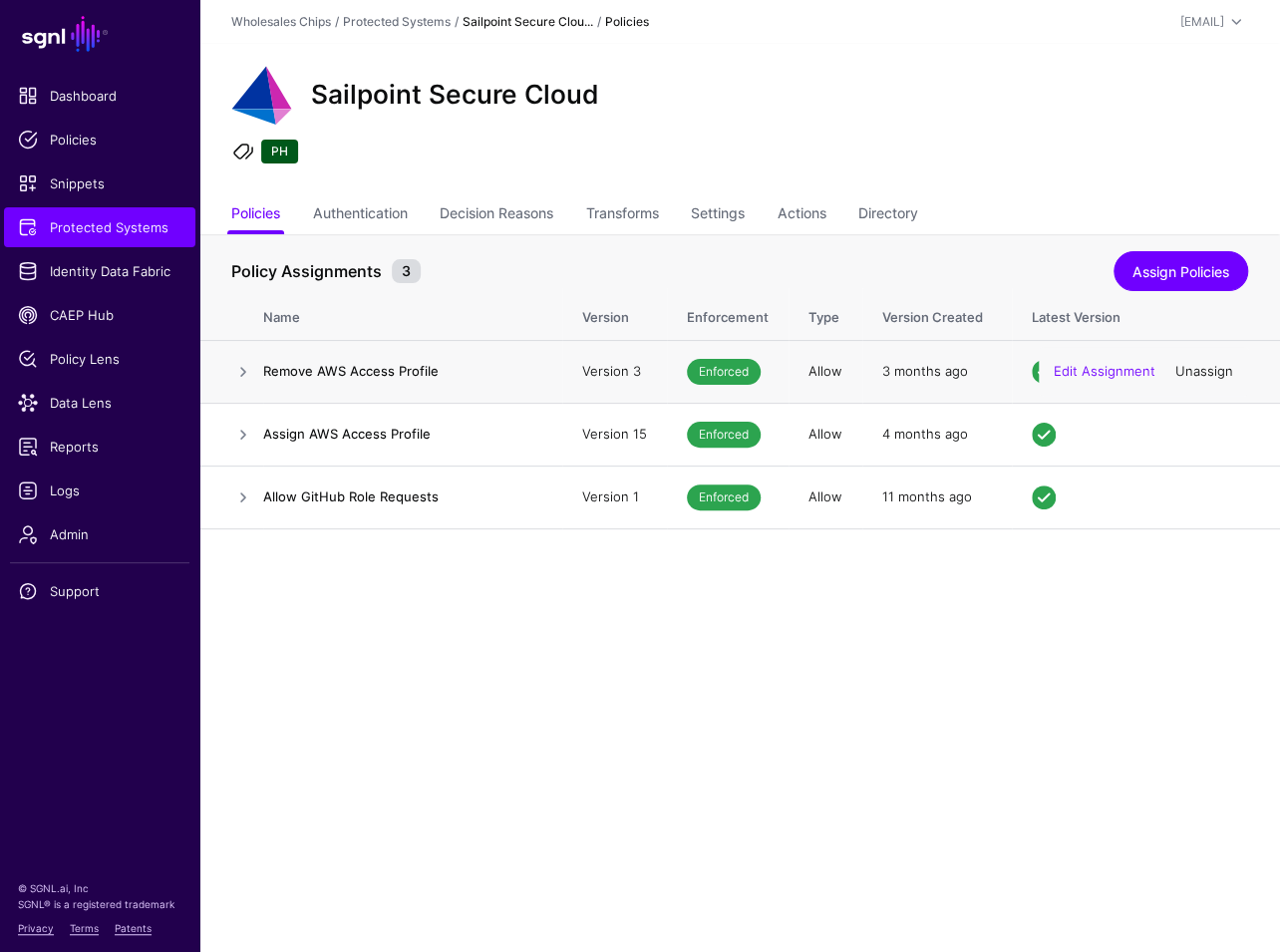 click on "Unassign" 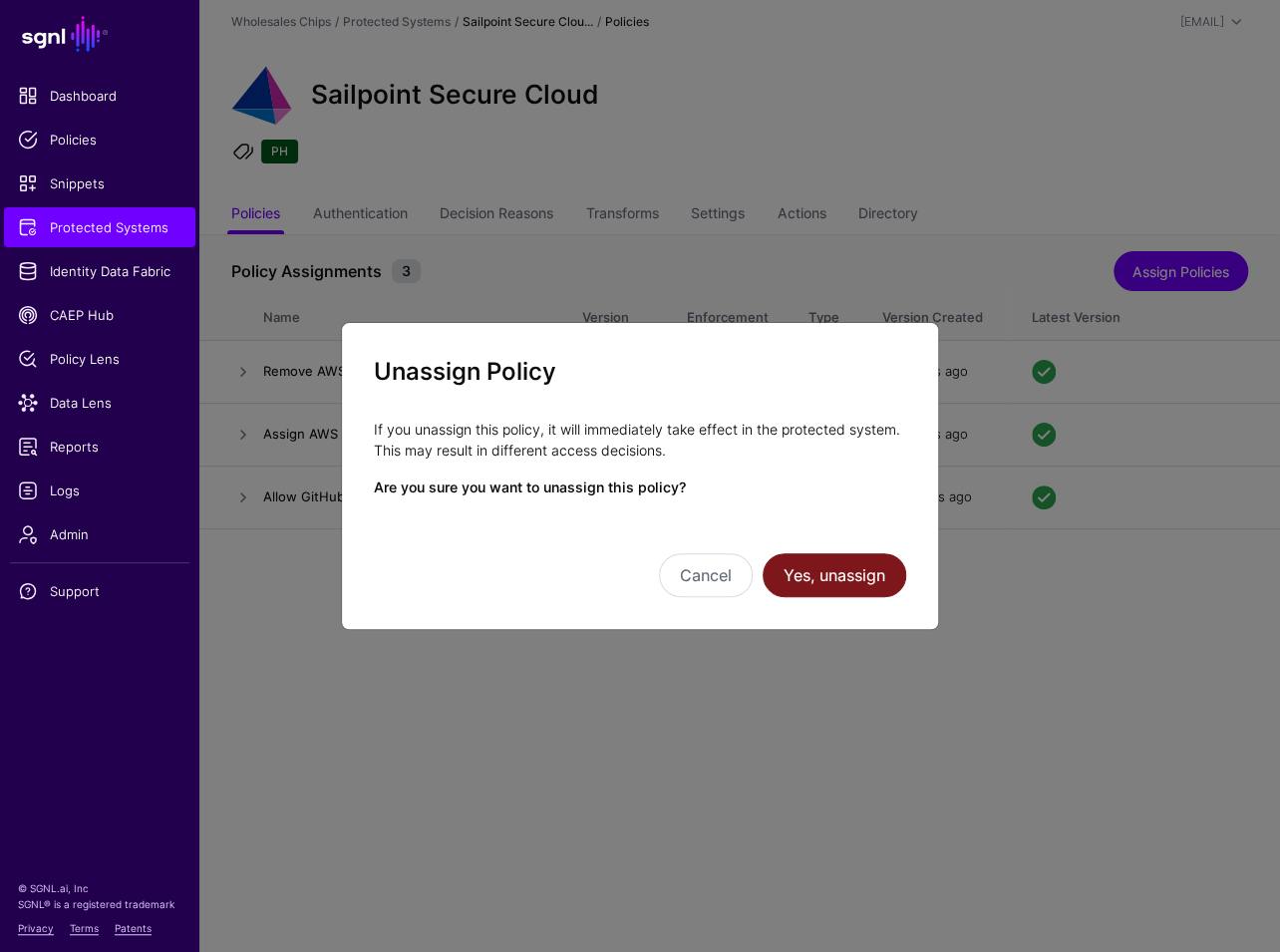 click on "Yes, unassign" 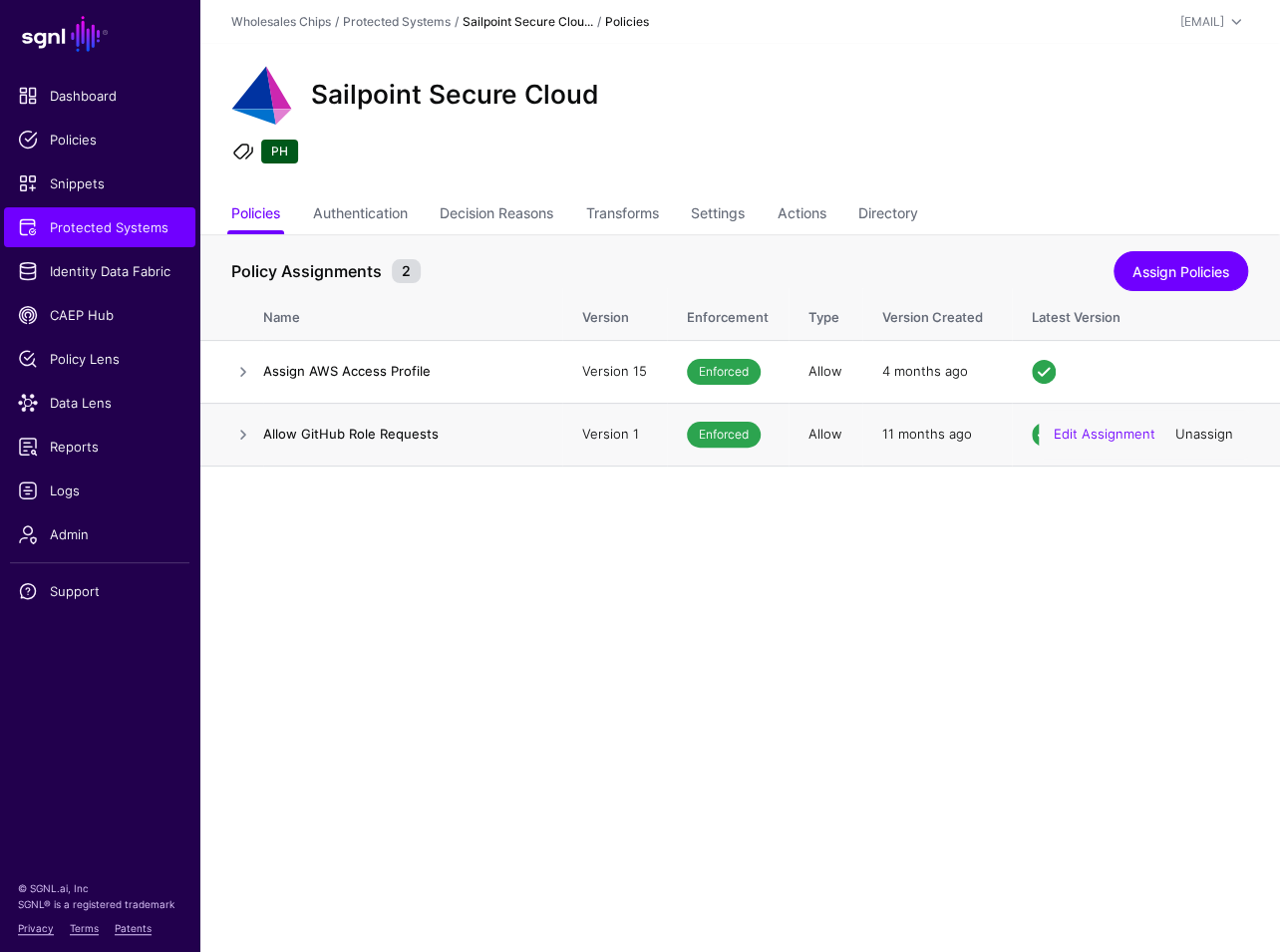 click on "Unassign" 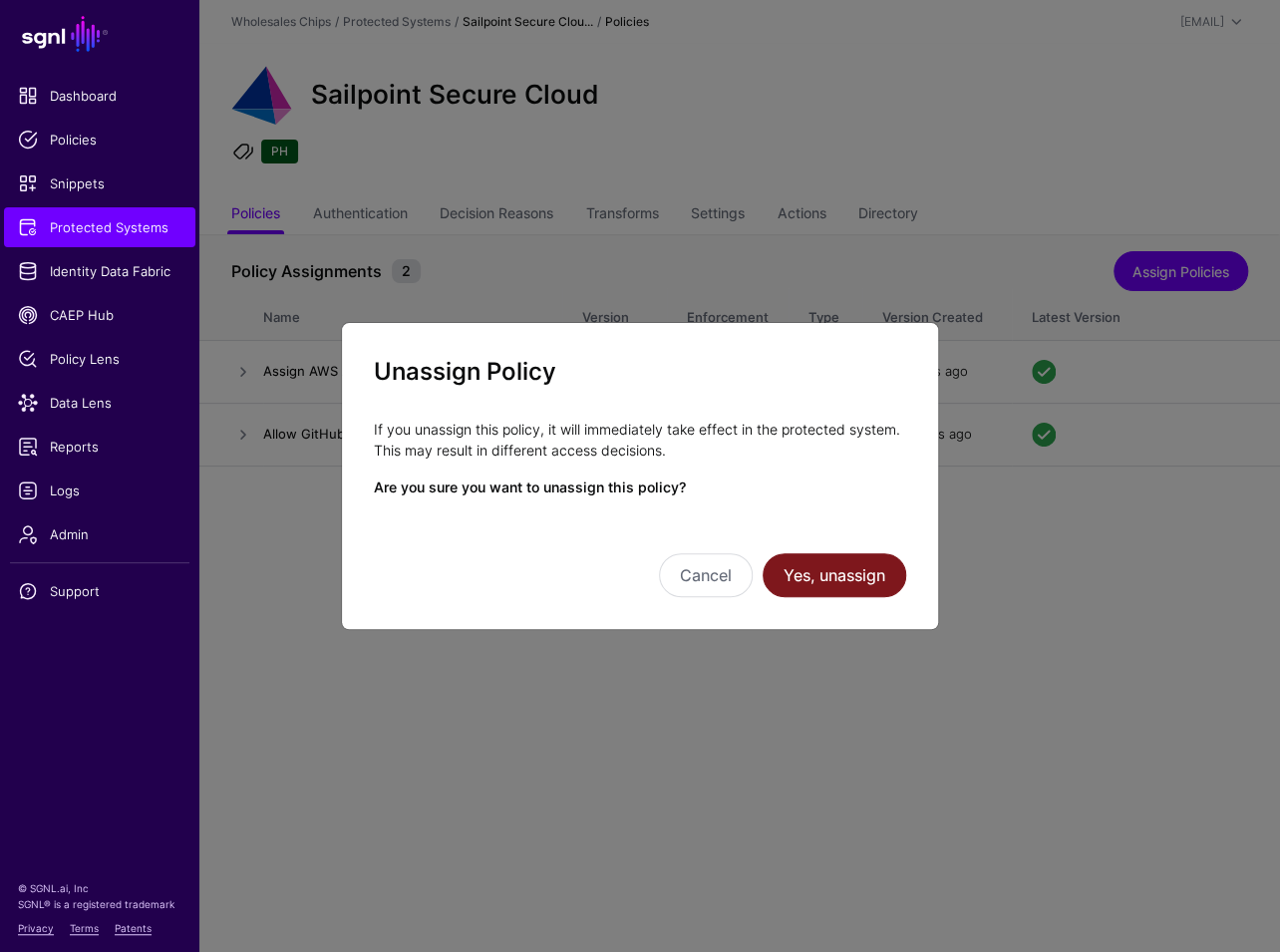 click on "Yes, unassign" 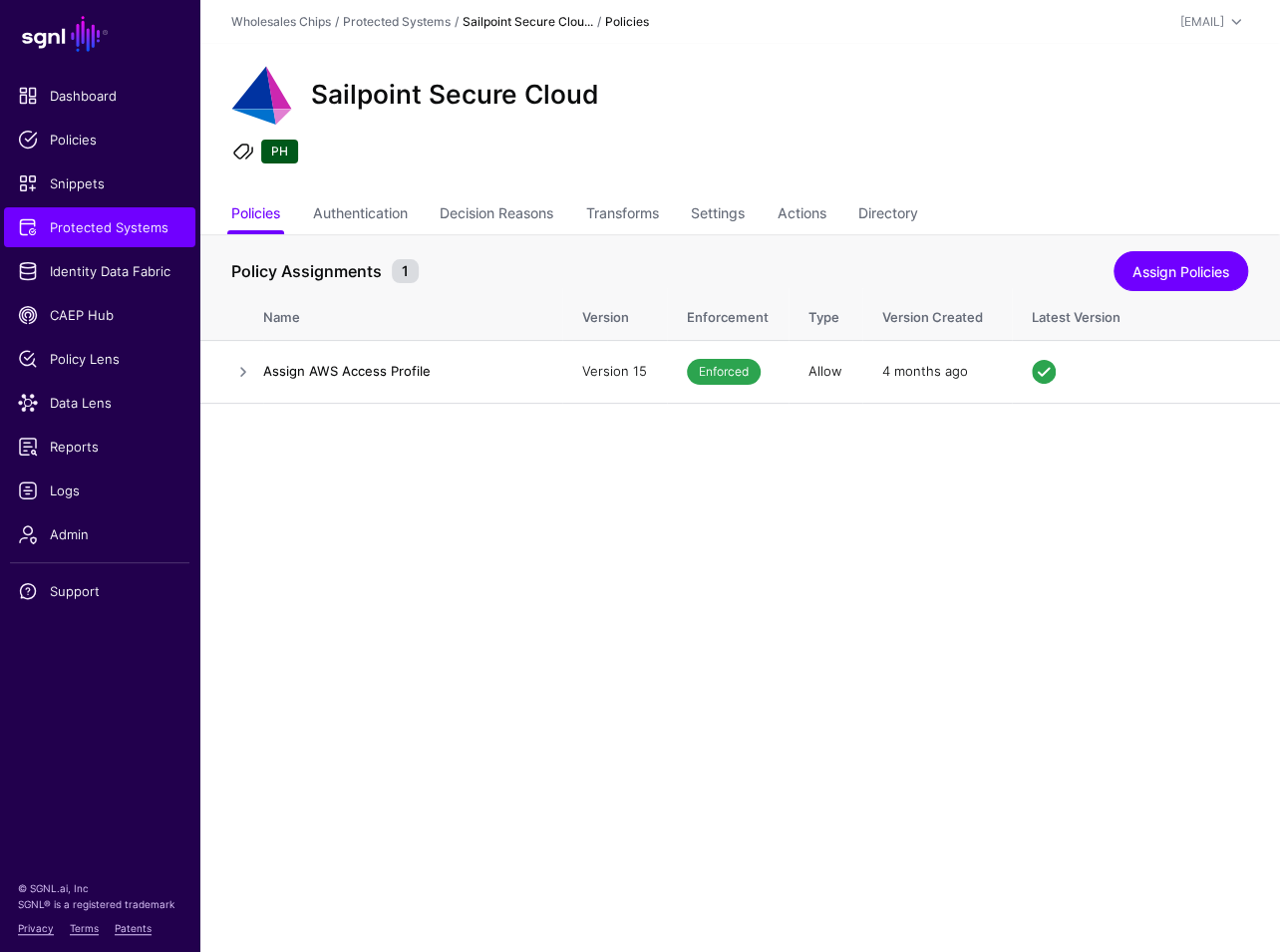 drag, startPoint x: 829, startPoint y: 554, endPoint x: 731, endPoint y: 491, distance: 116.50322 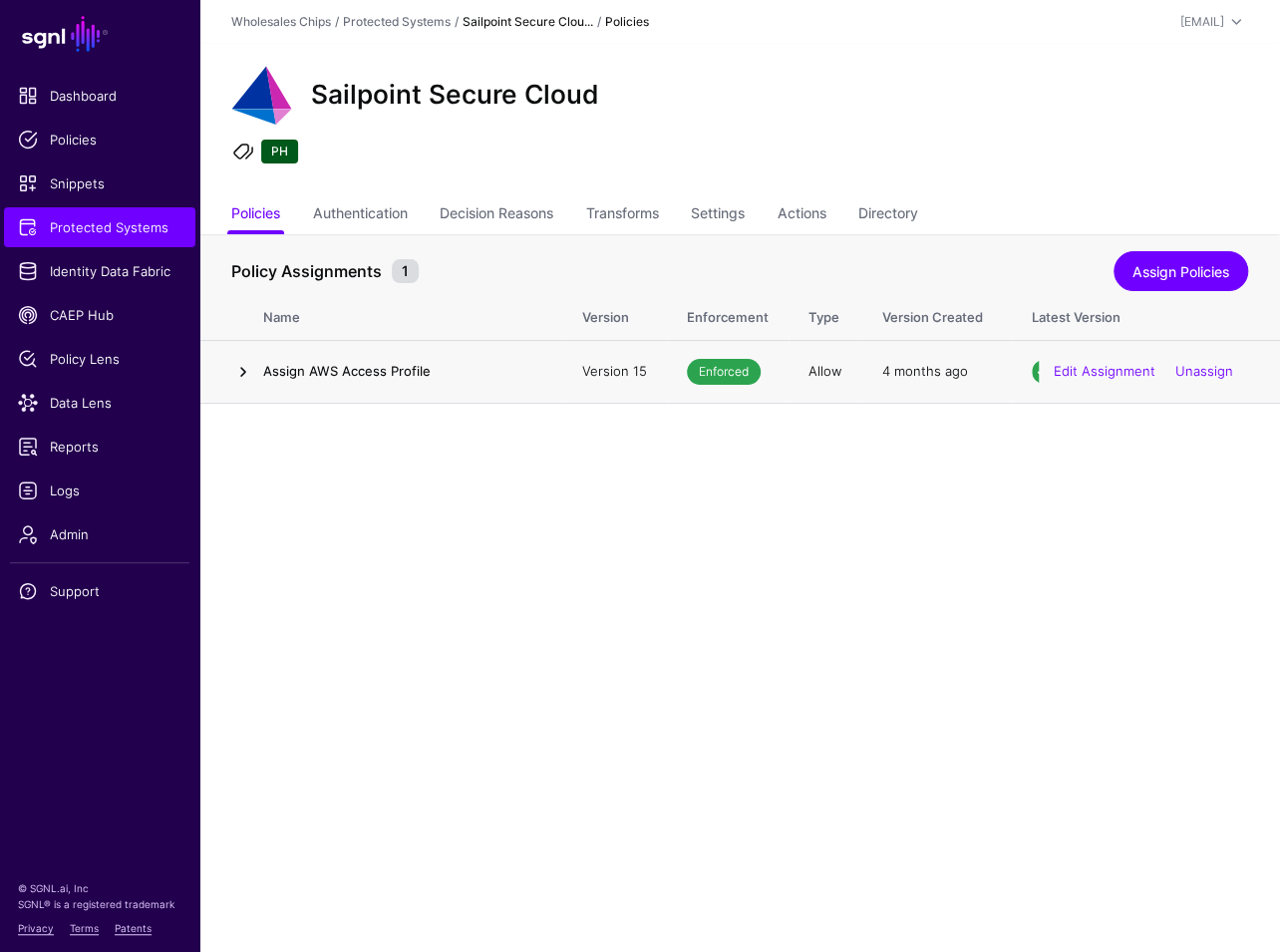 click 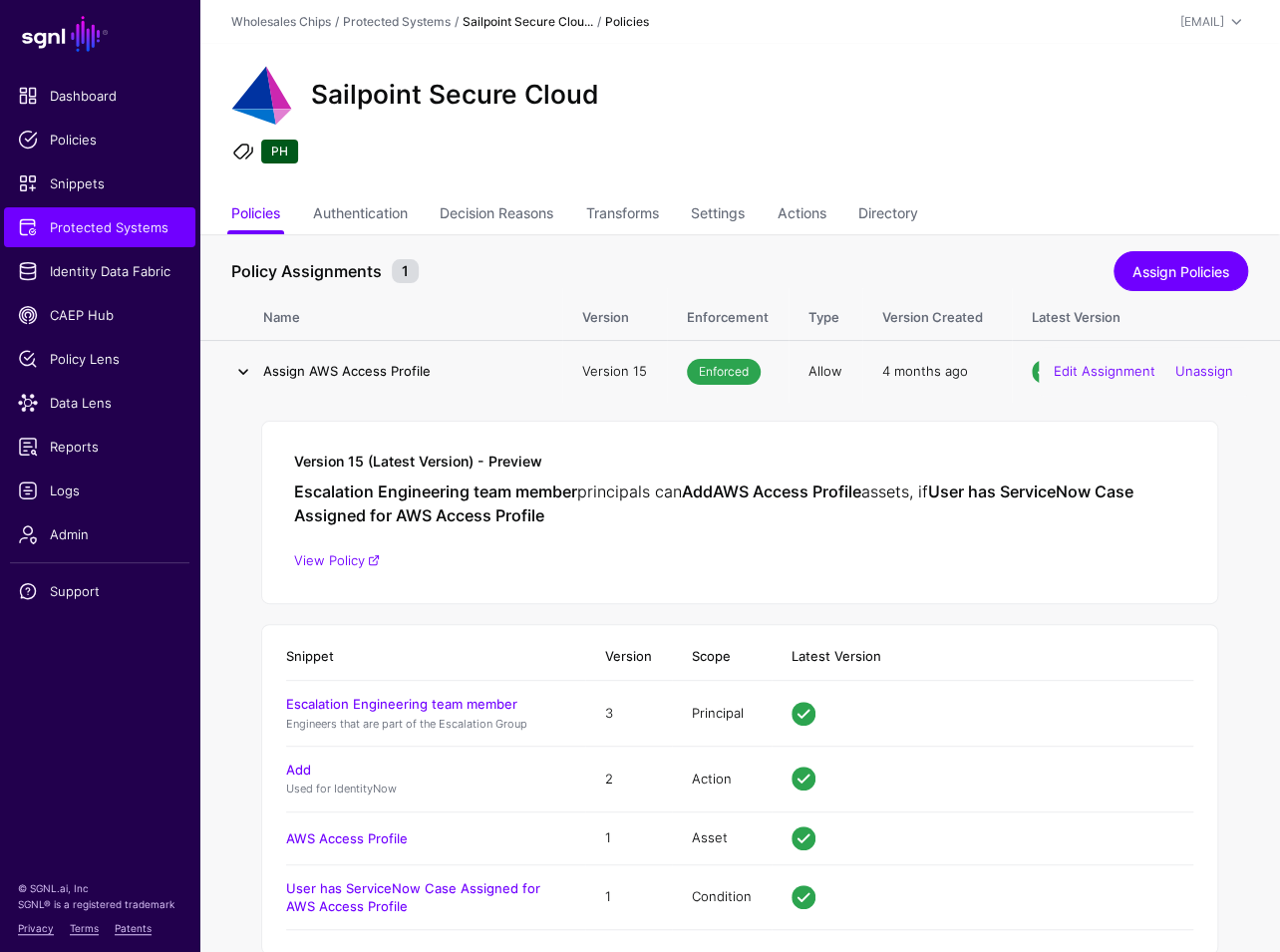 click 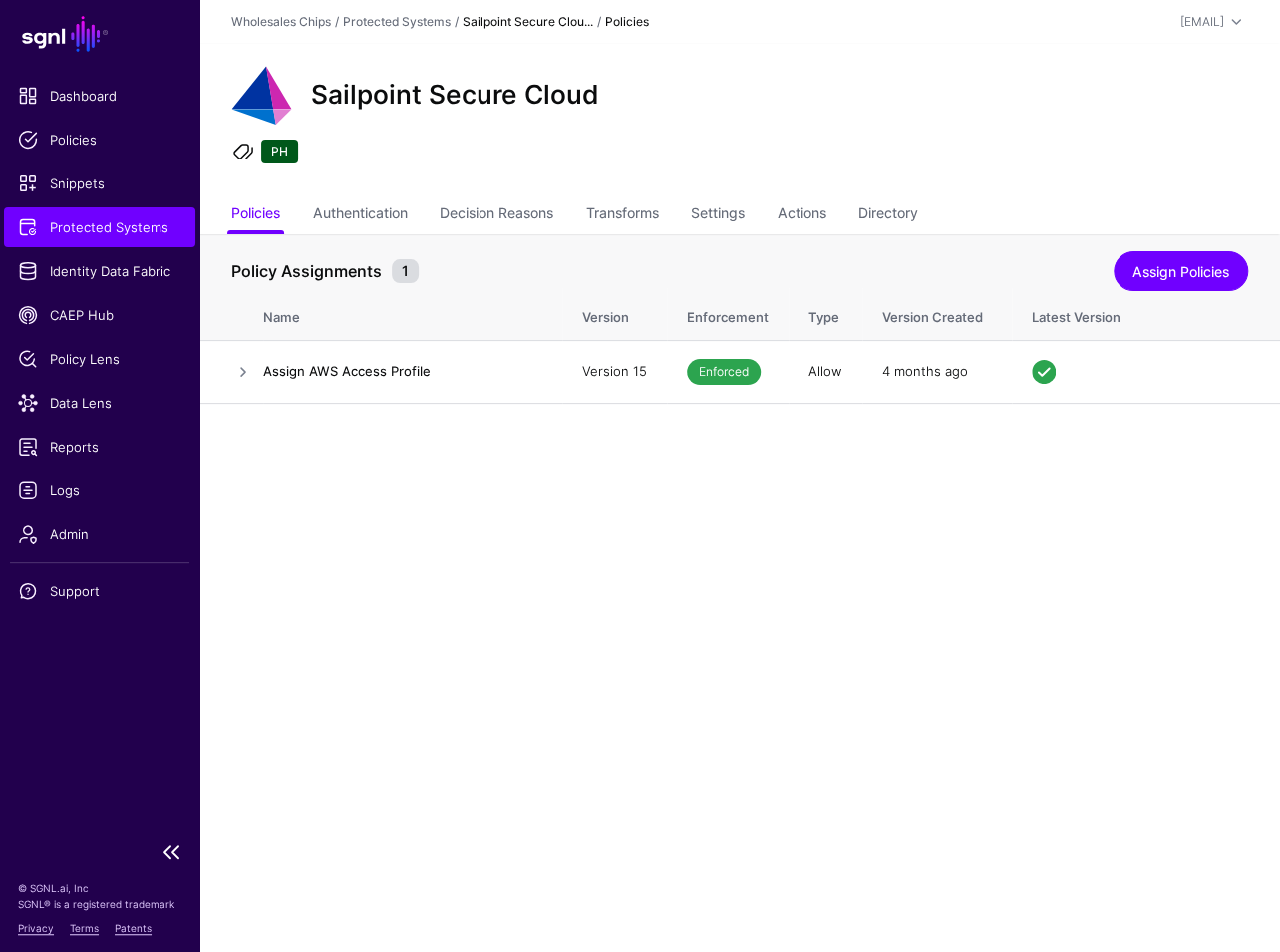 click on "Protected Systems" 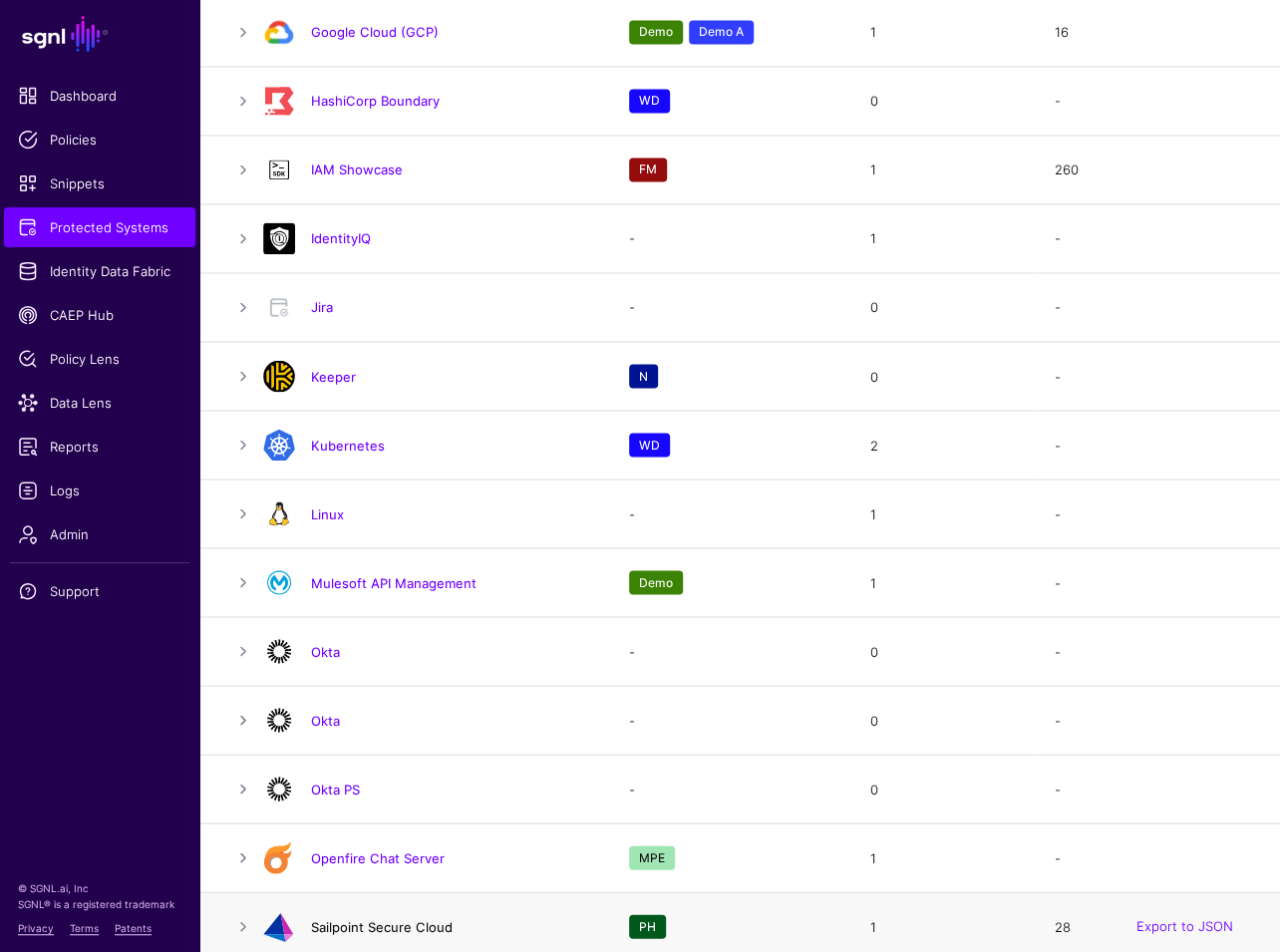 scroll, scrollTop: 1752, scrollLeft: 0, axis: vertical 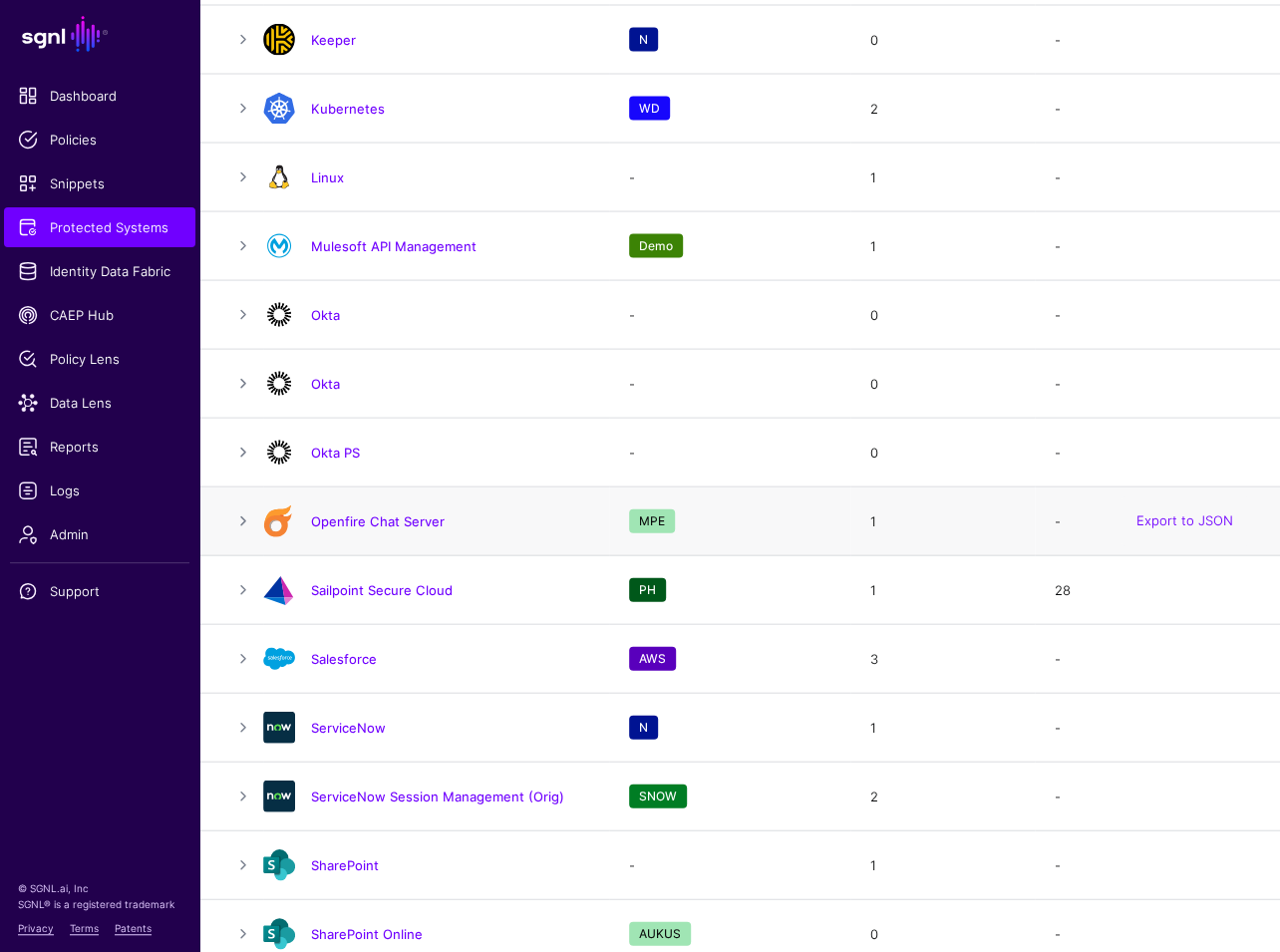 click on "MPE" 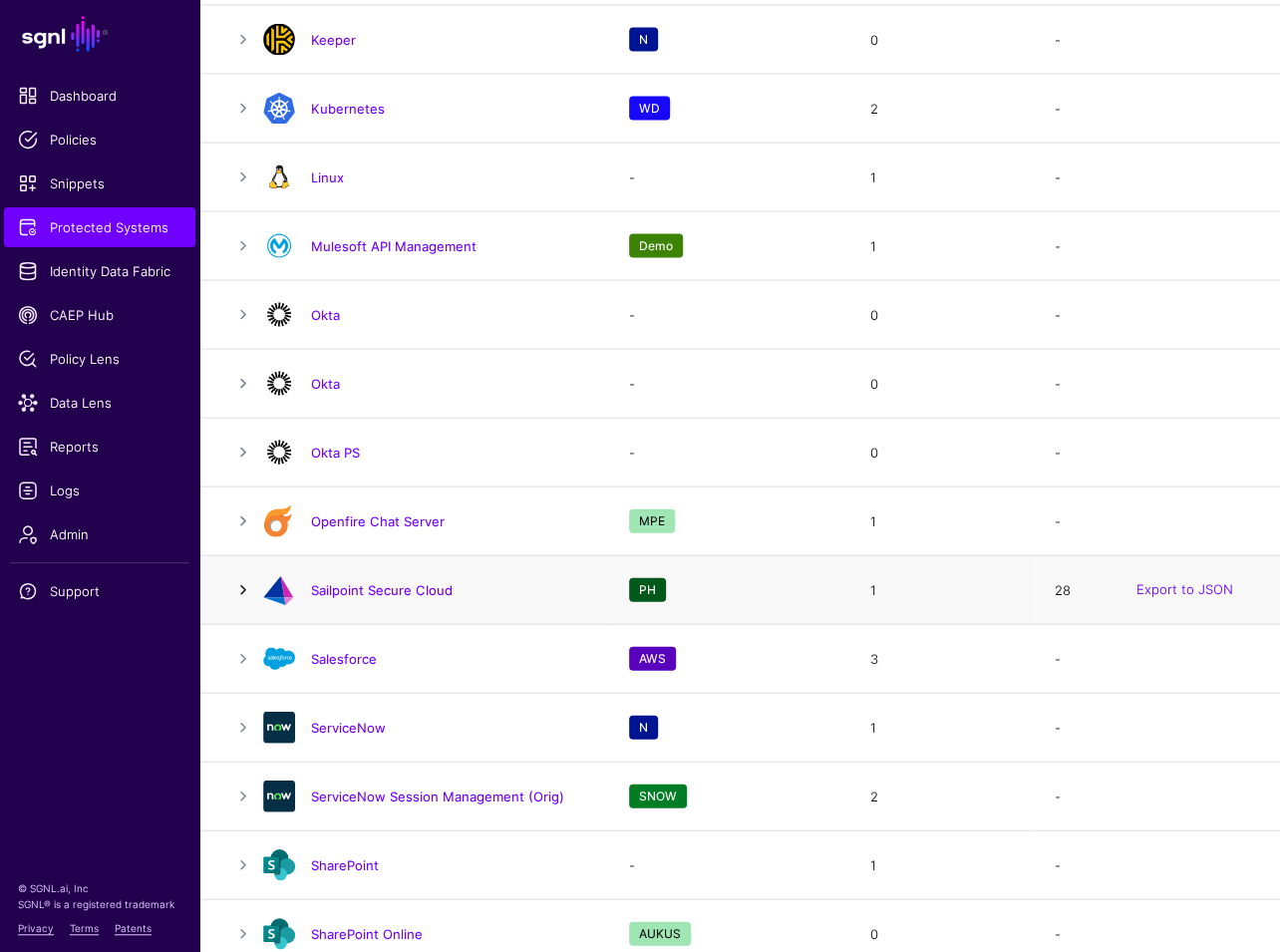 click 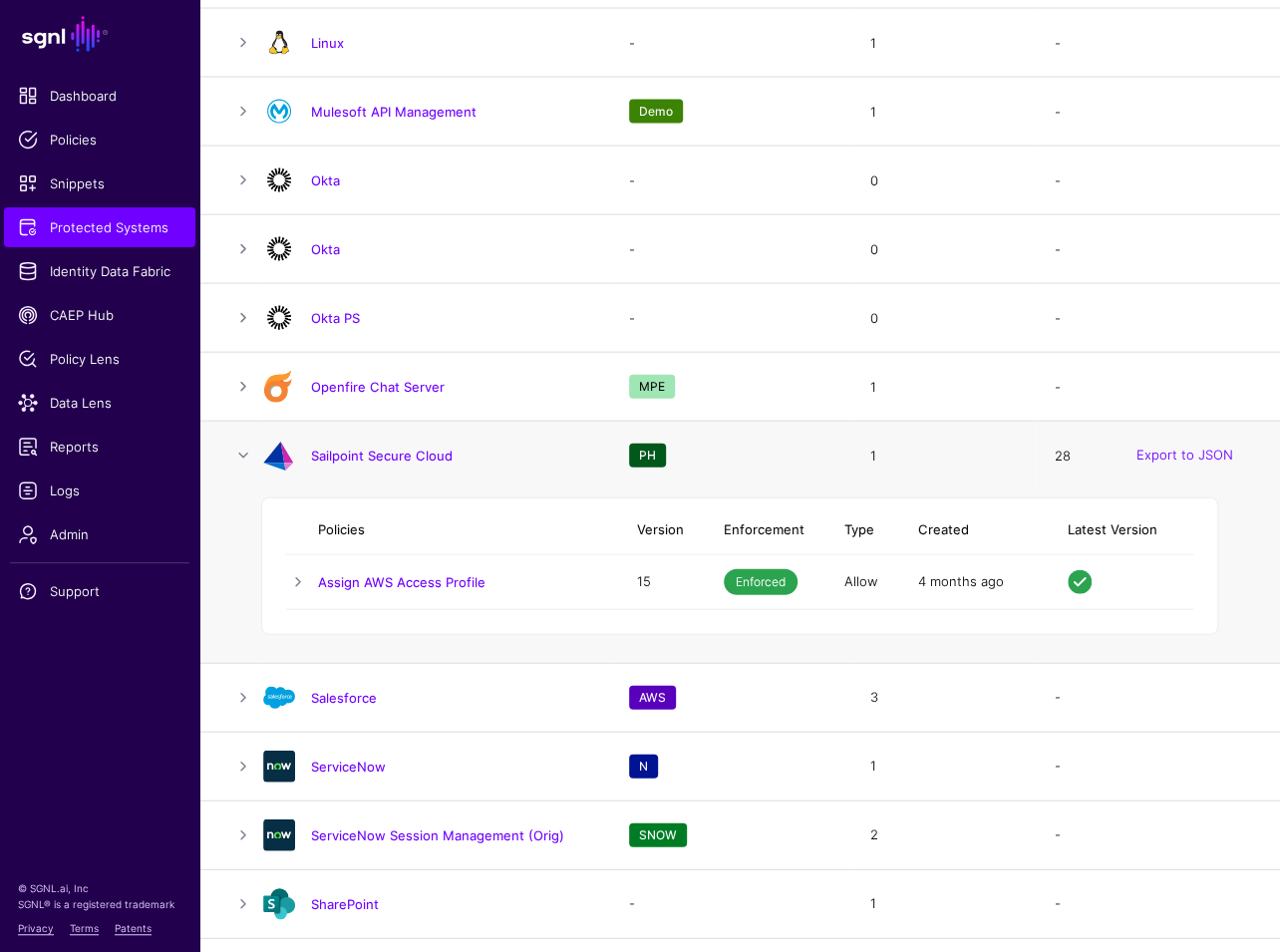 scroll, scrollTop: 1910, scrollLeft: 0, axis: vertical 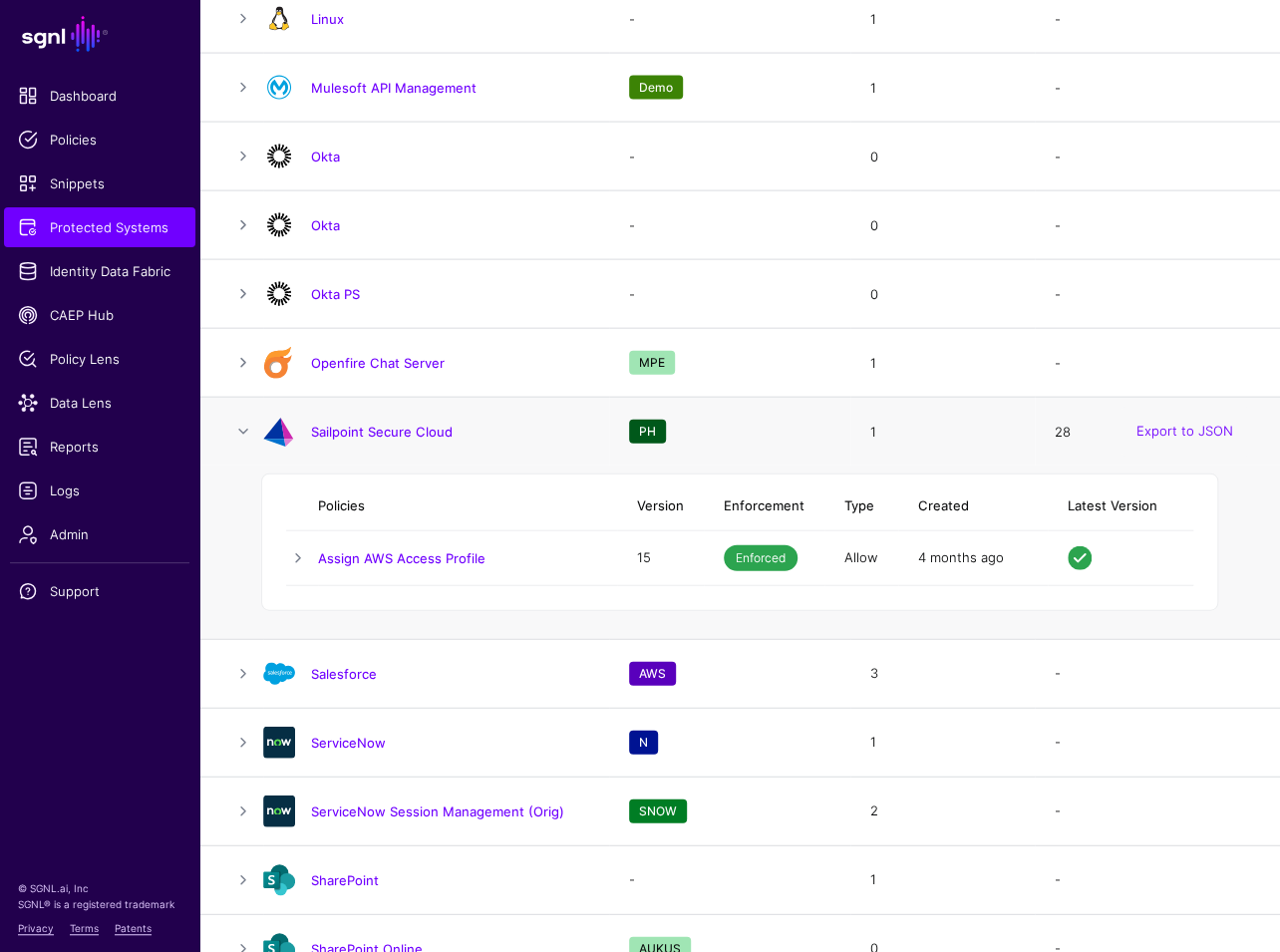 click on "Policies" 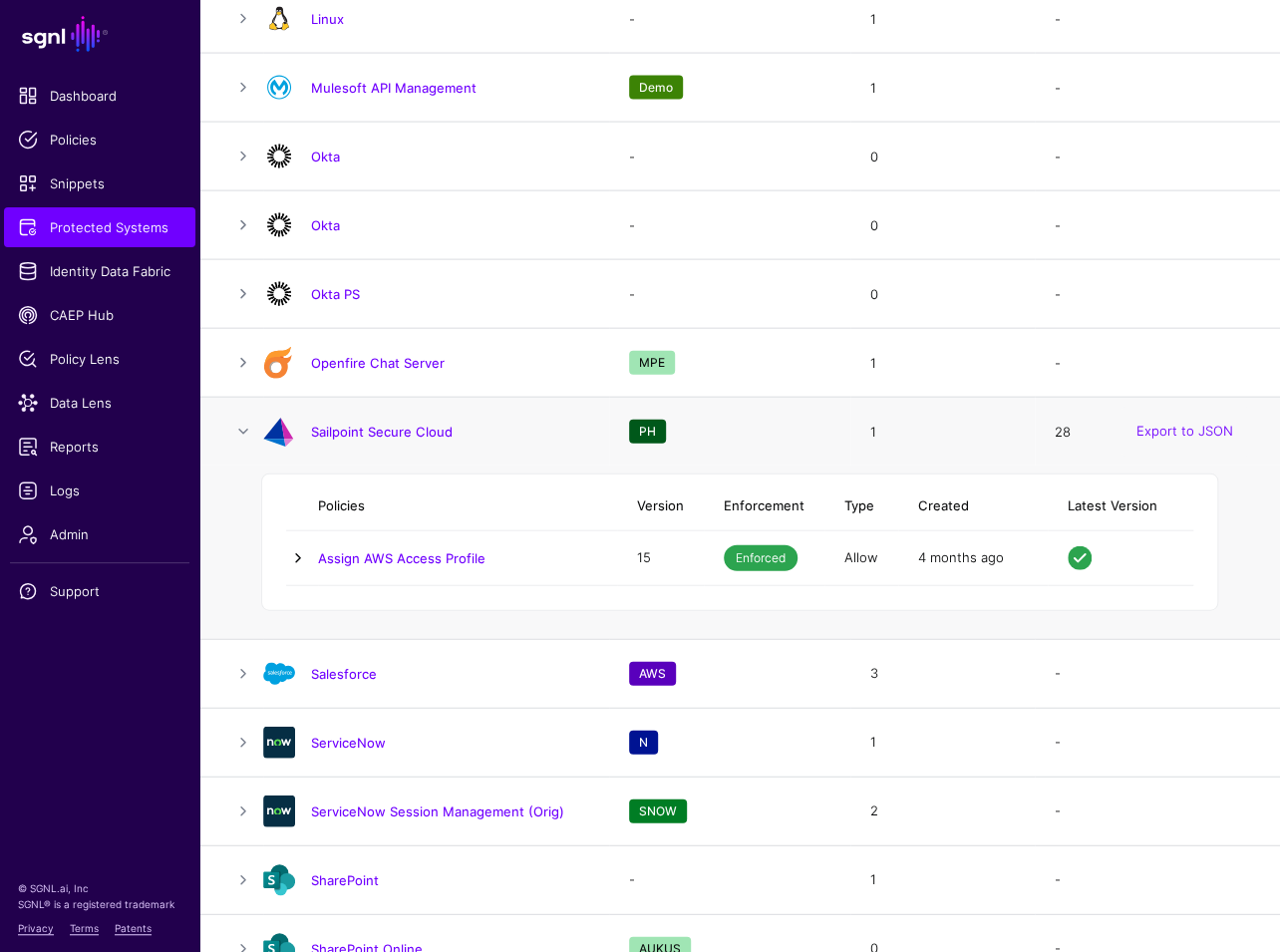 click 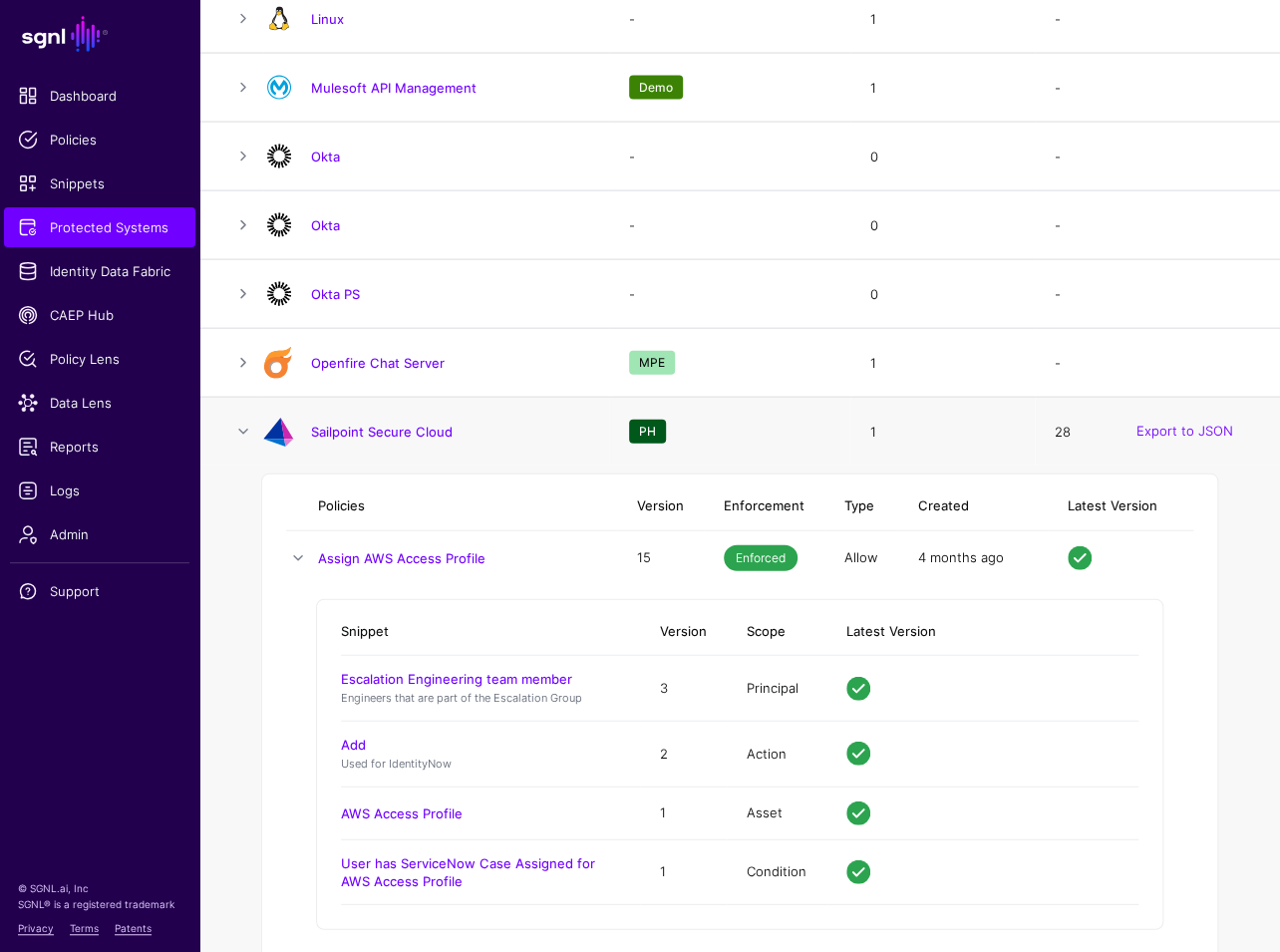 scroll, scrollTop: 2120, scrollLeft: 0, axis: vertical 